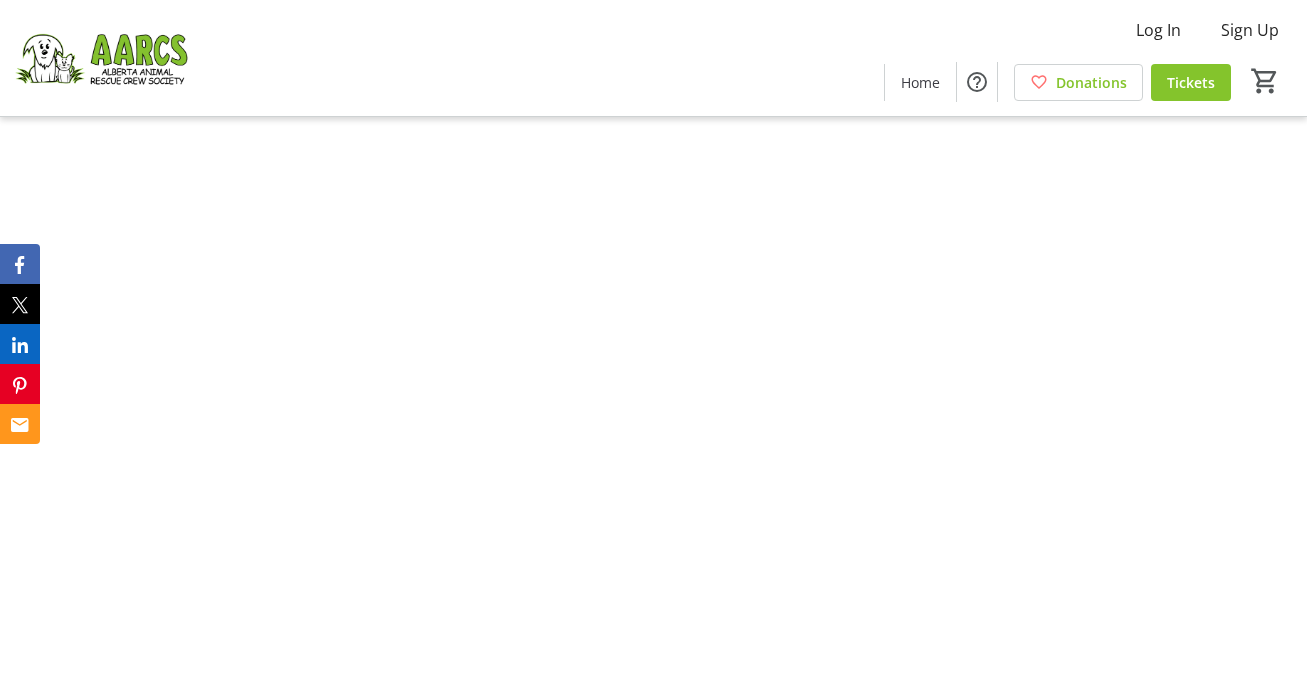 scroll, scrollTop: 0, scrollLeft: 0, axis: both 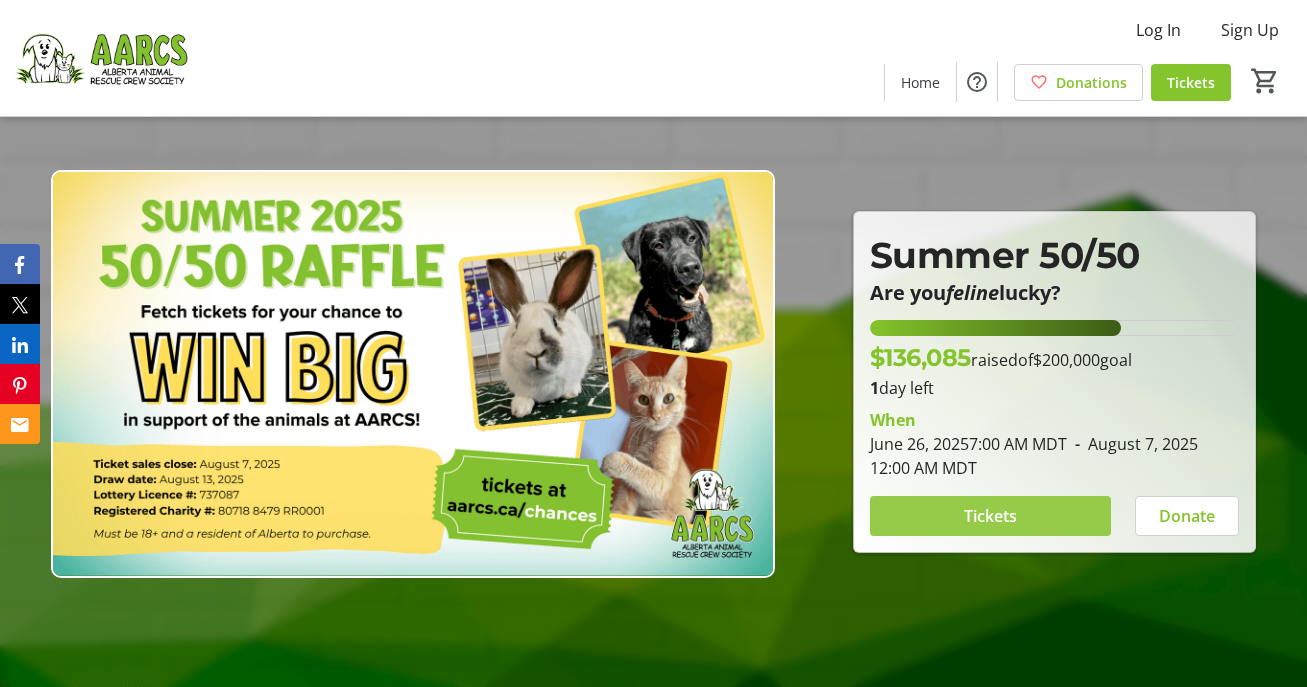 click on "Tickets" at bounding box center [990, 516] 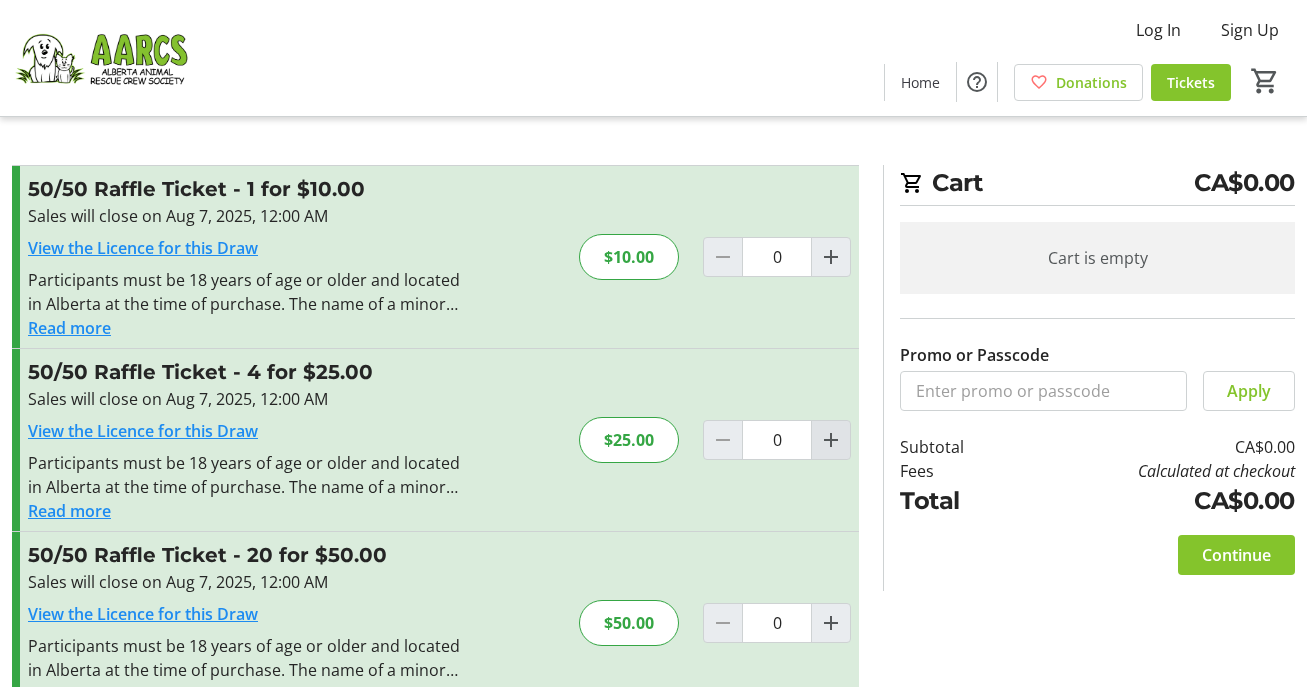 click 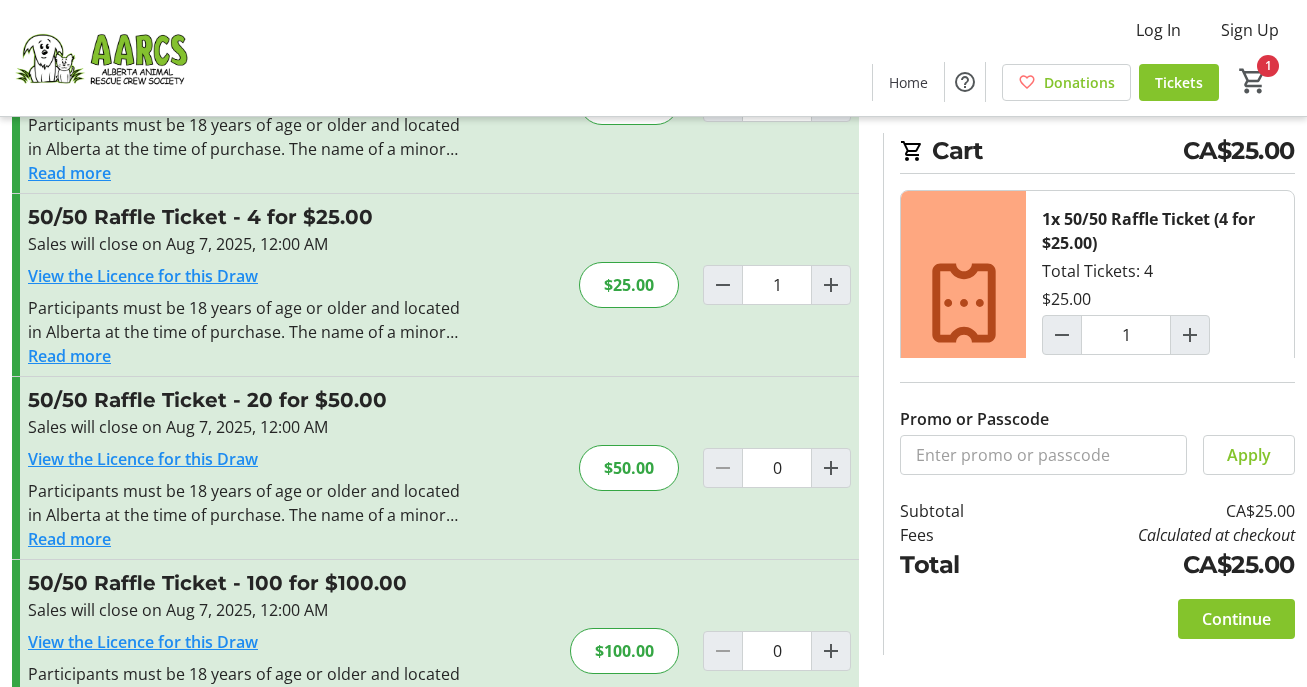 scroll, scrollTop: 153, scrollLeft: 0, axis: vertical 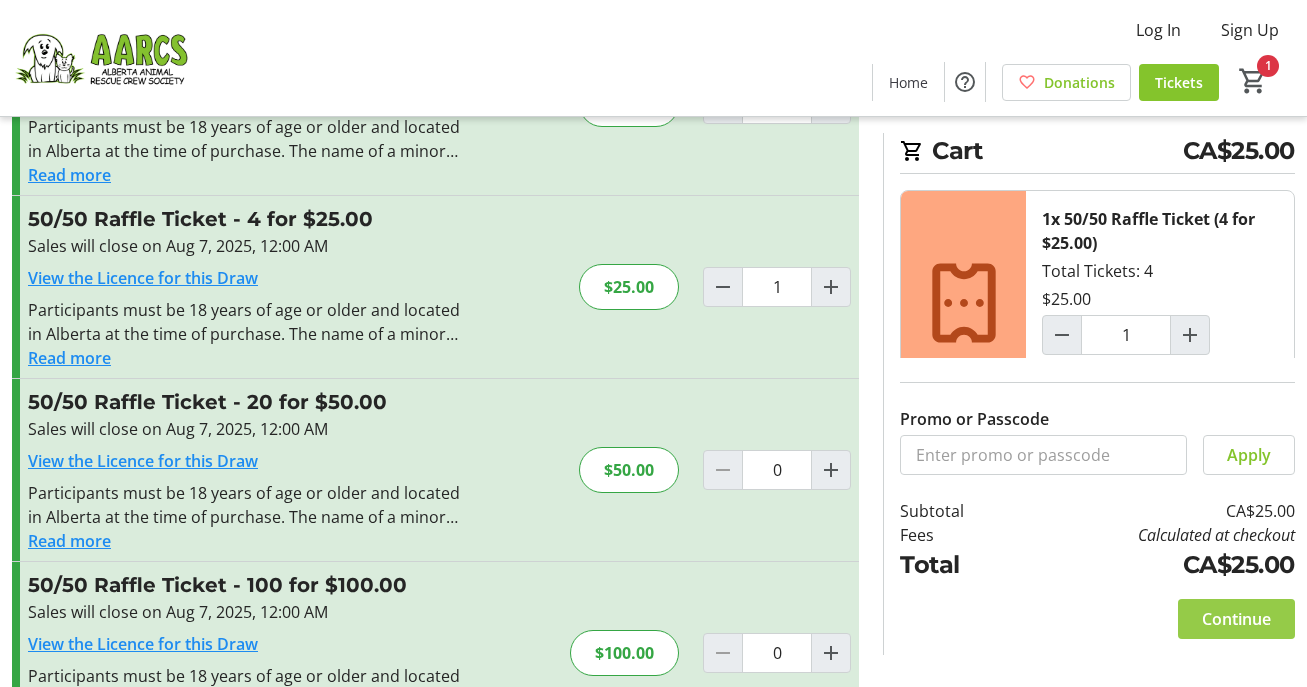 click on "Continue" 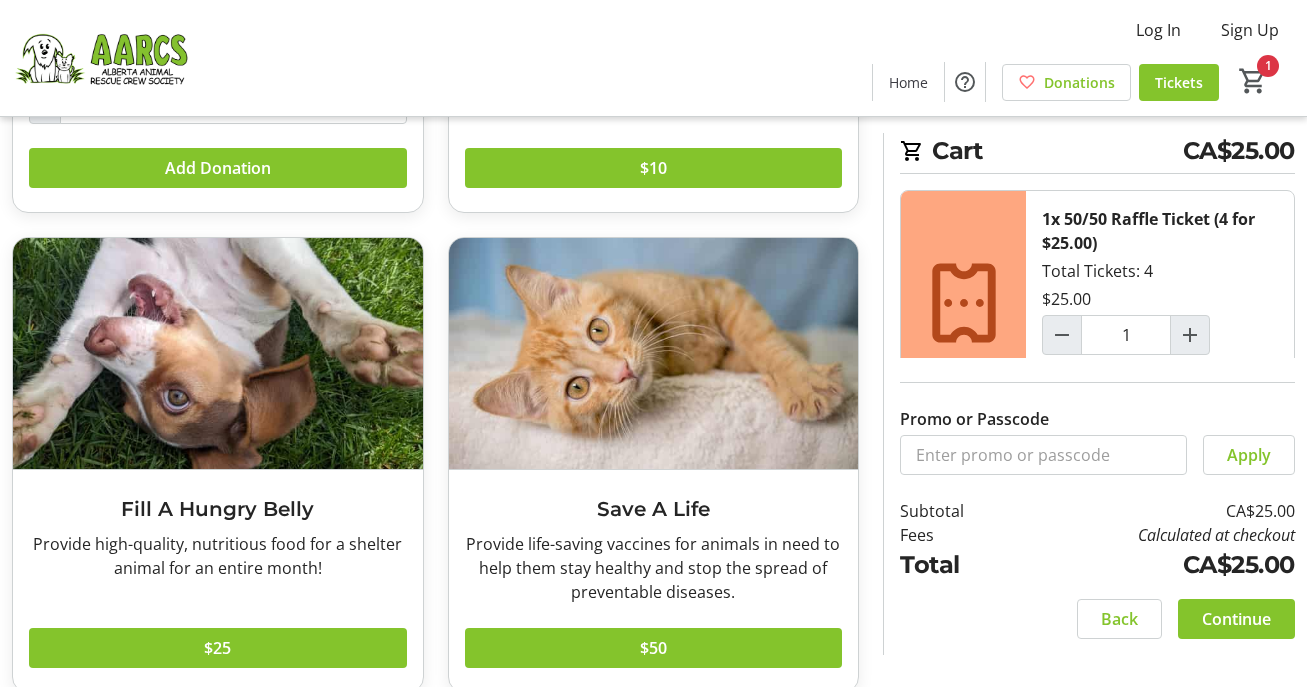 scroll, scrollTop: 481, scrollLeft: 0, axis: vertical 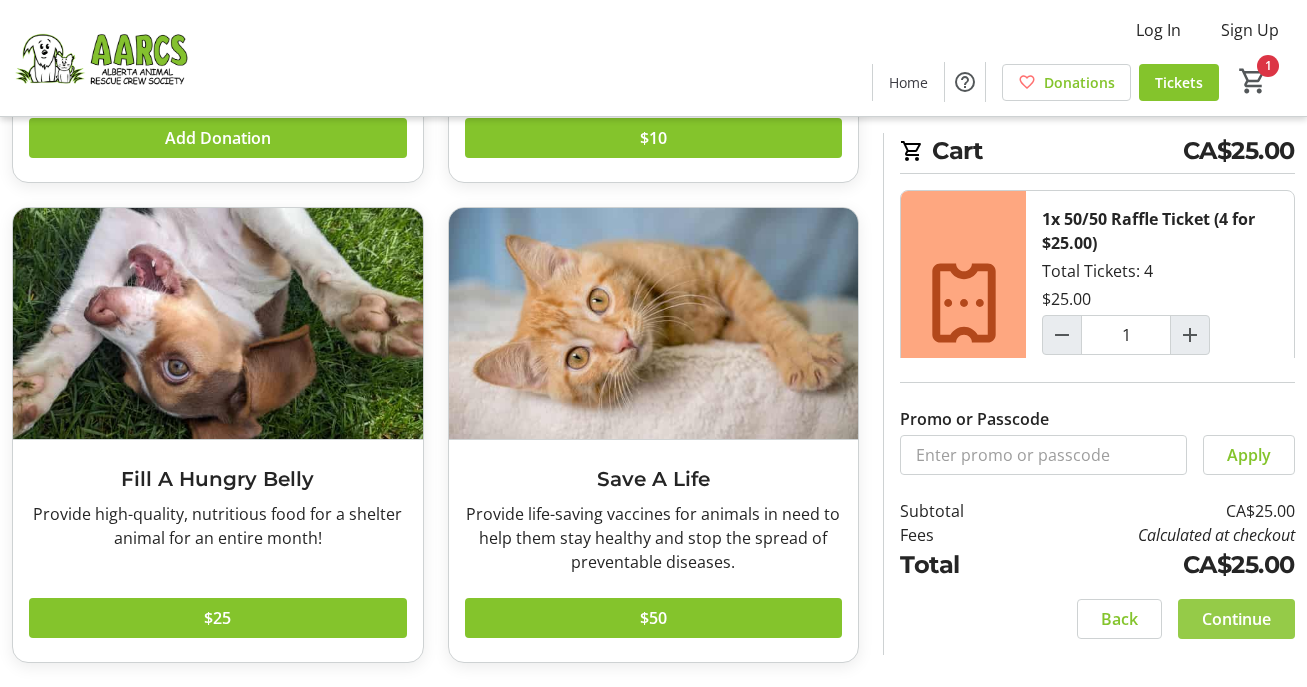 click on "Continue" 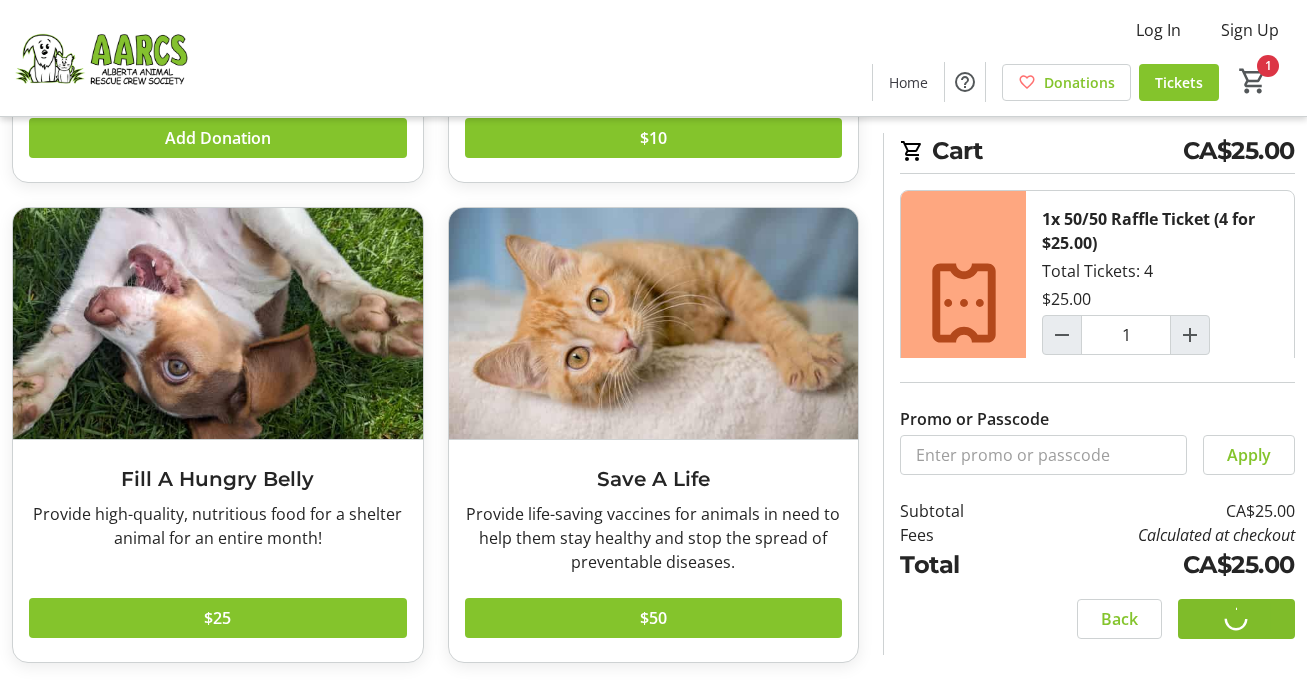 scroll, scrollTop: 0, scrollLeft: 0, axis: both 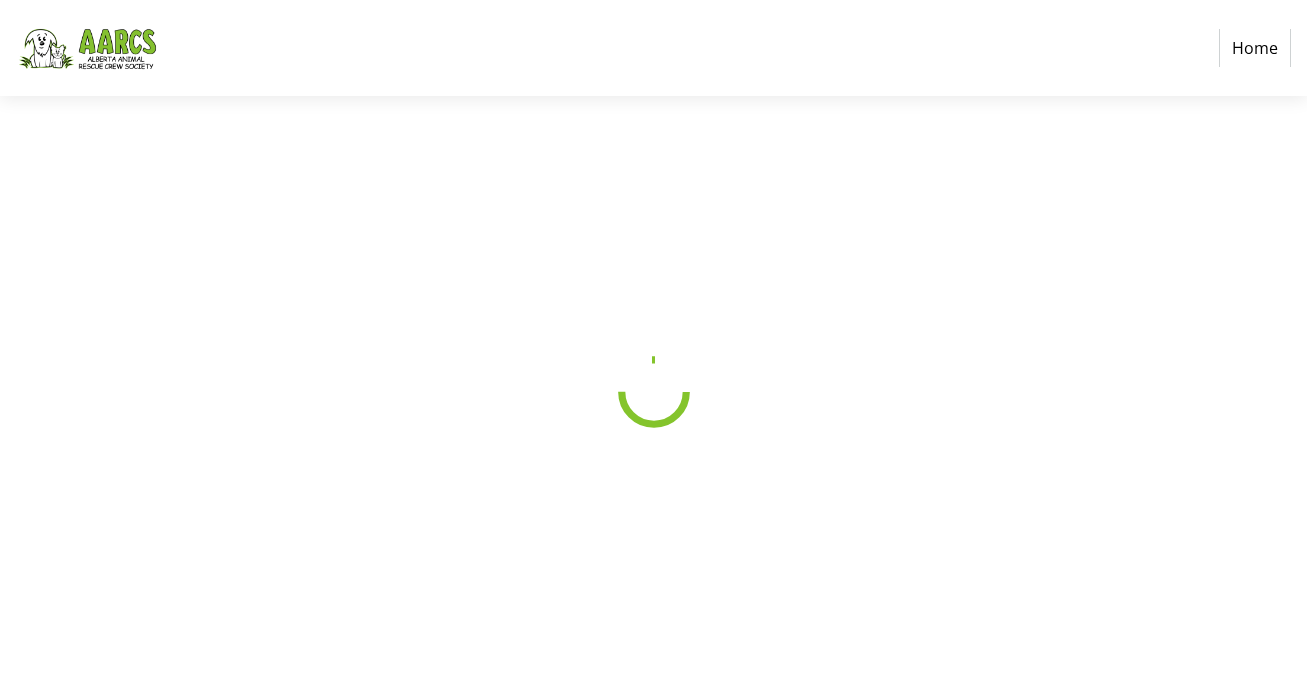 select on "CA" 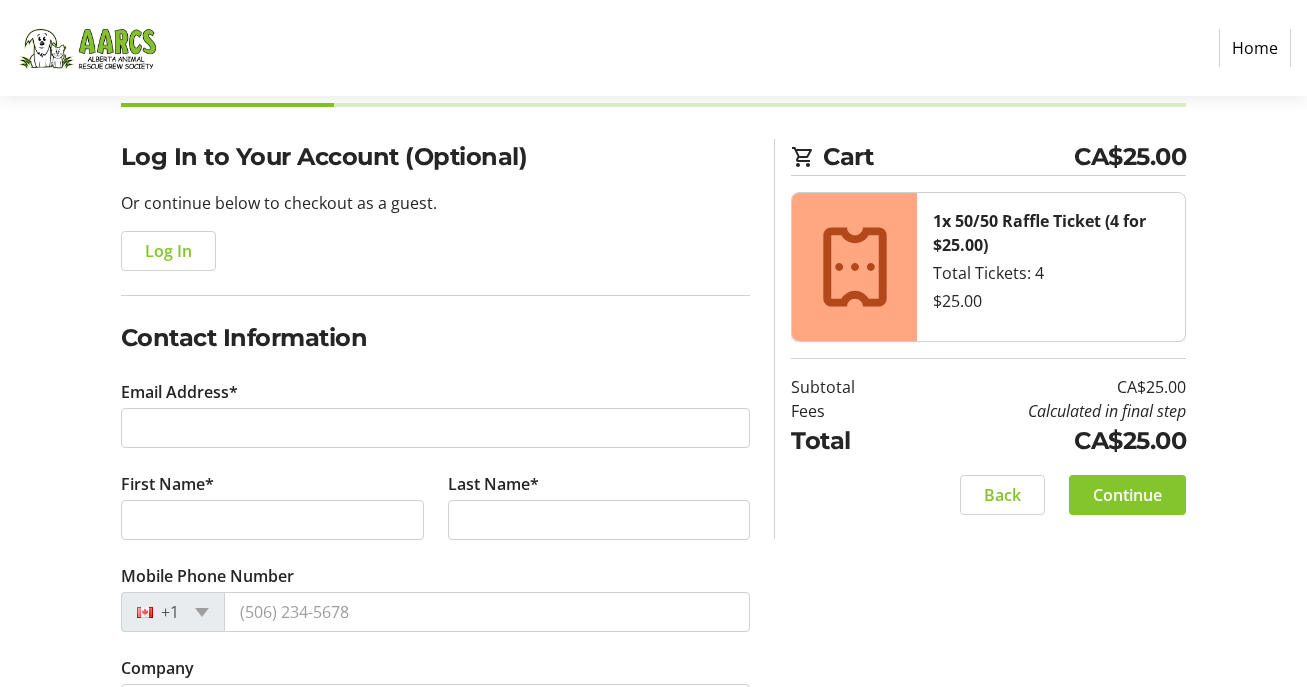 scroll, scrollTop: 144, scrollLeft: 0, axis: vertical 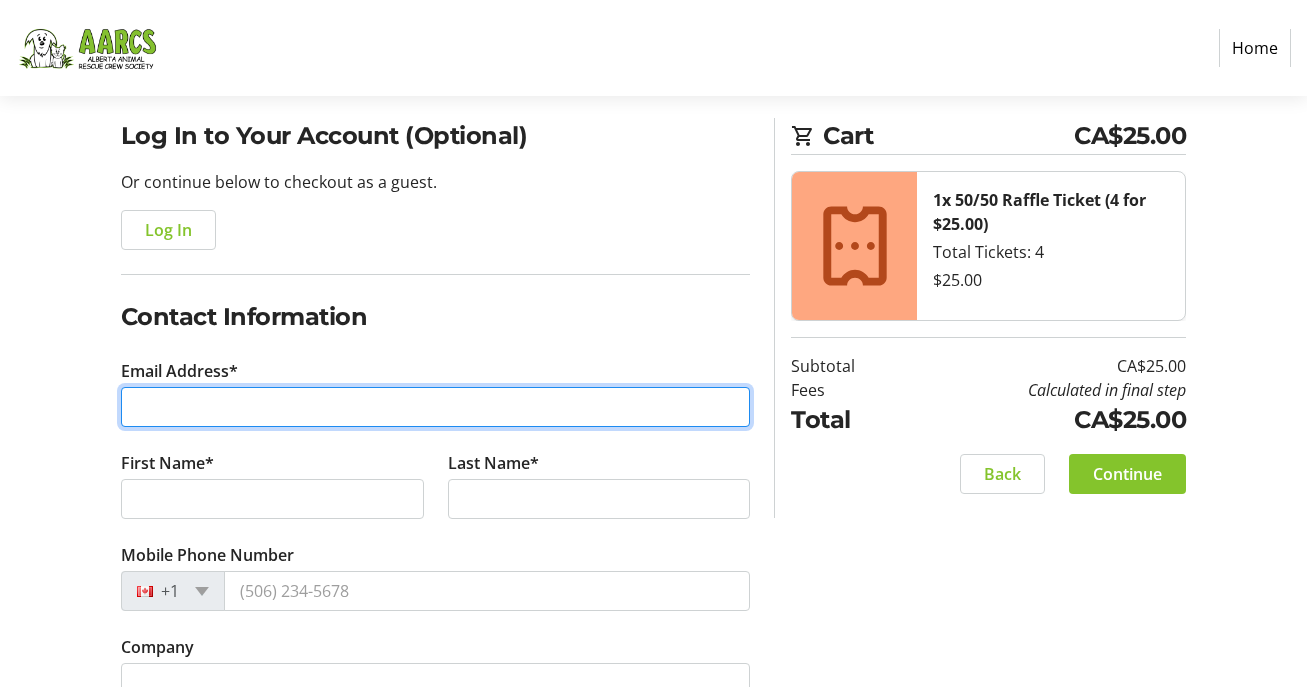 click on "Email Address*" at bounding box center (436, 407) 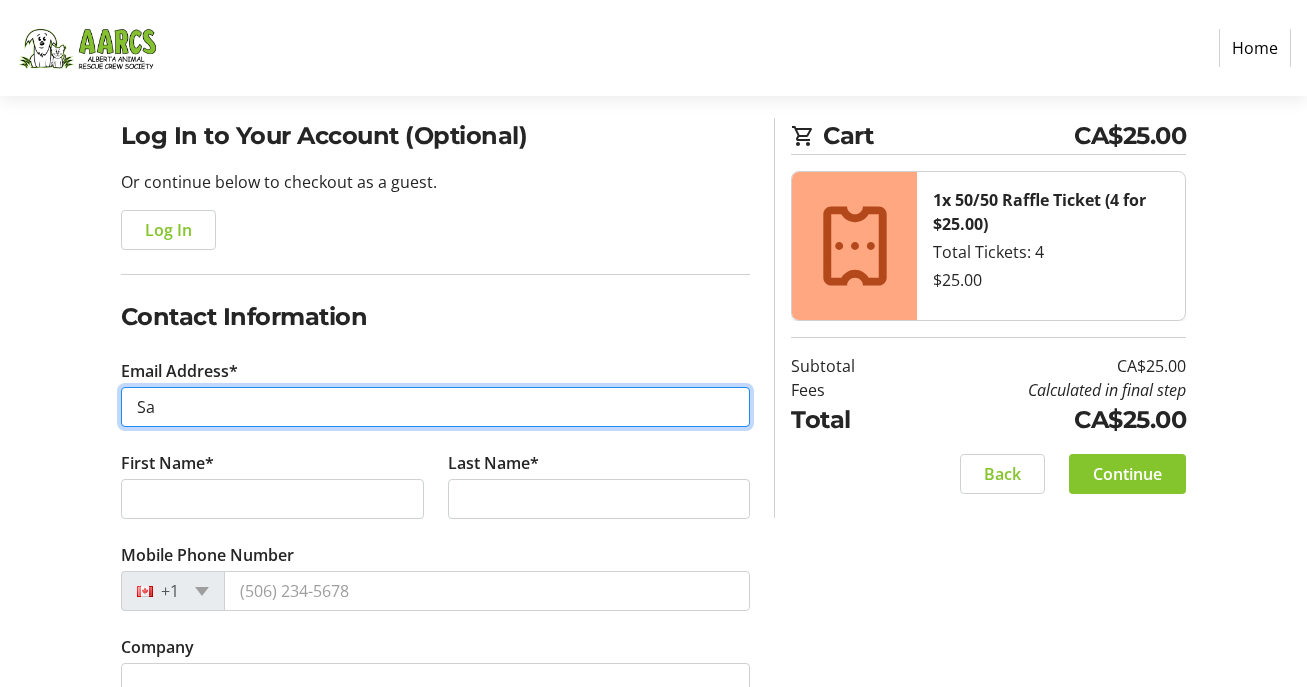 type on "S" 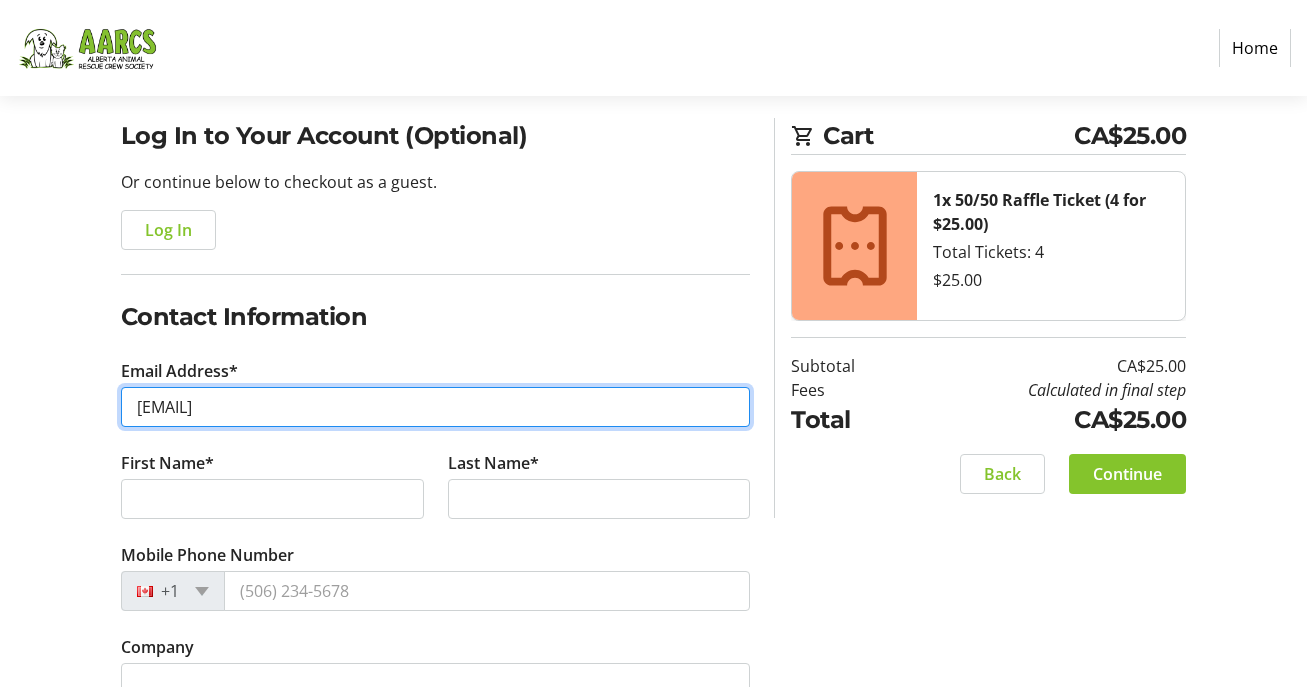 type on "[EMAIL]" 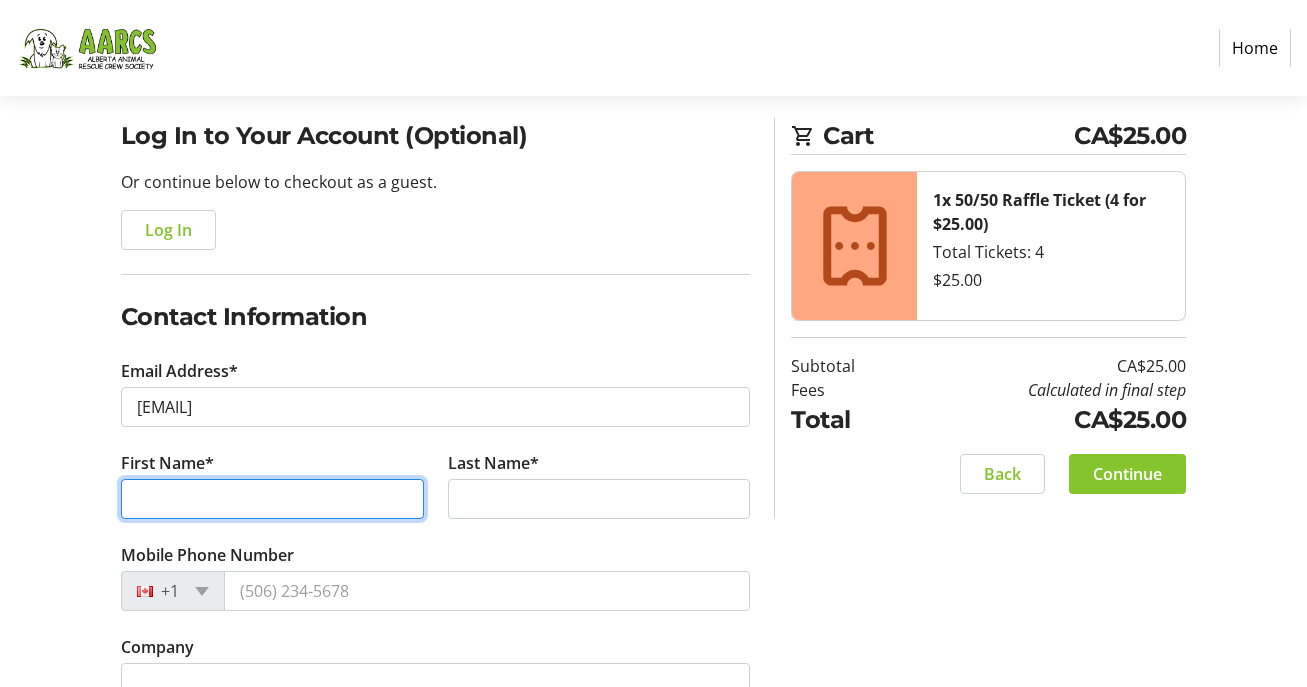 click on "First Name*" at bounding box center (272, 499) 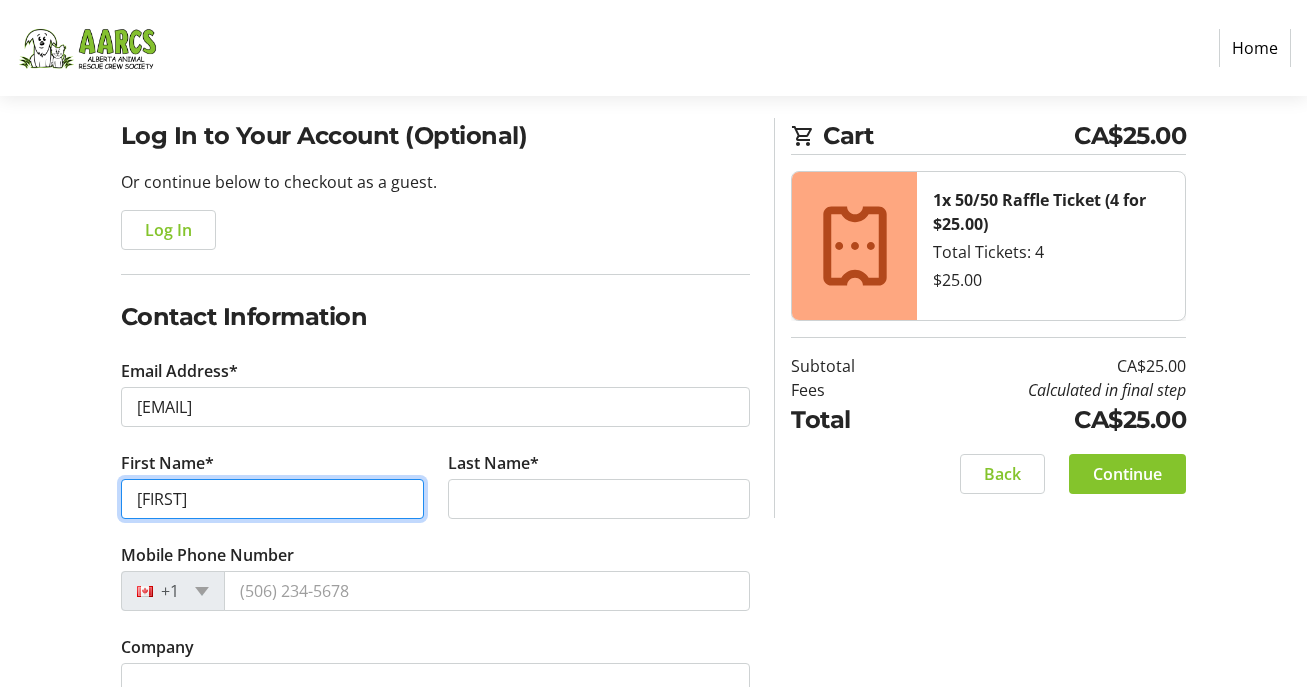 type on "[FIRST]" 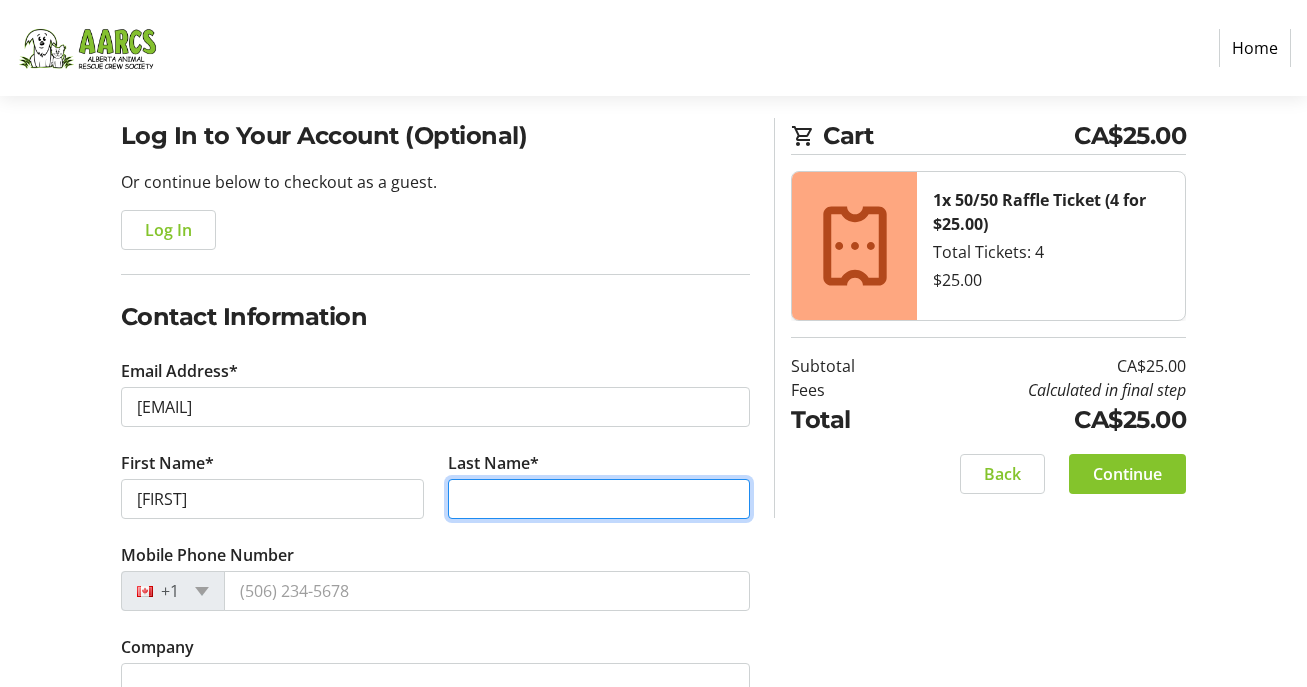 click on "Last Name*" at bounding box center [599, 499] 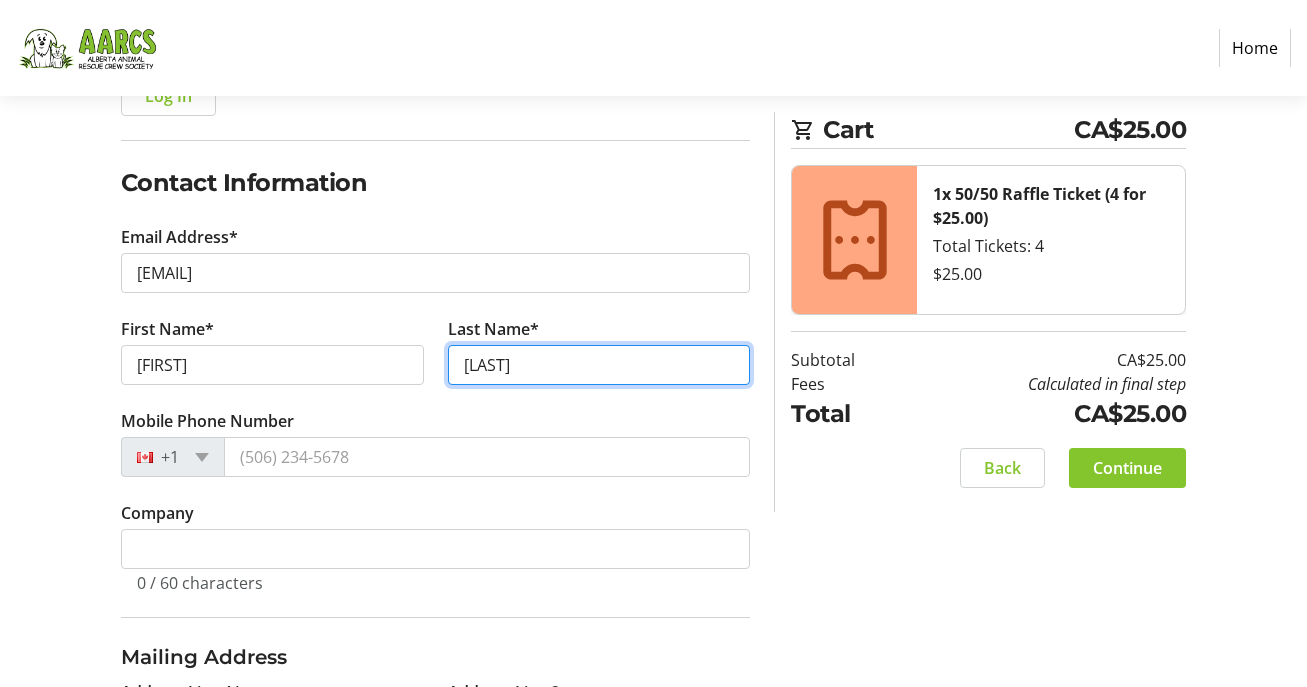 scroll, scrollTop: 284, scrollLeft: 0, axis: vertical 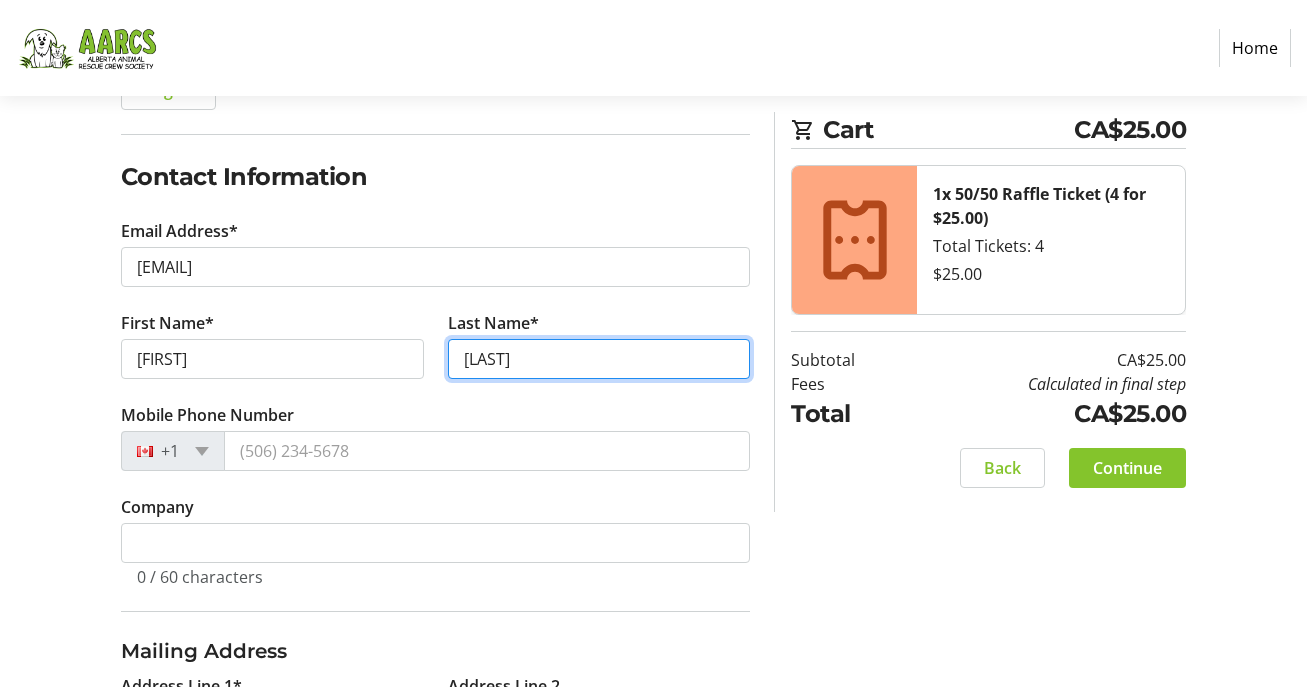 type on "[LAST]" 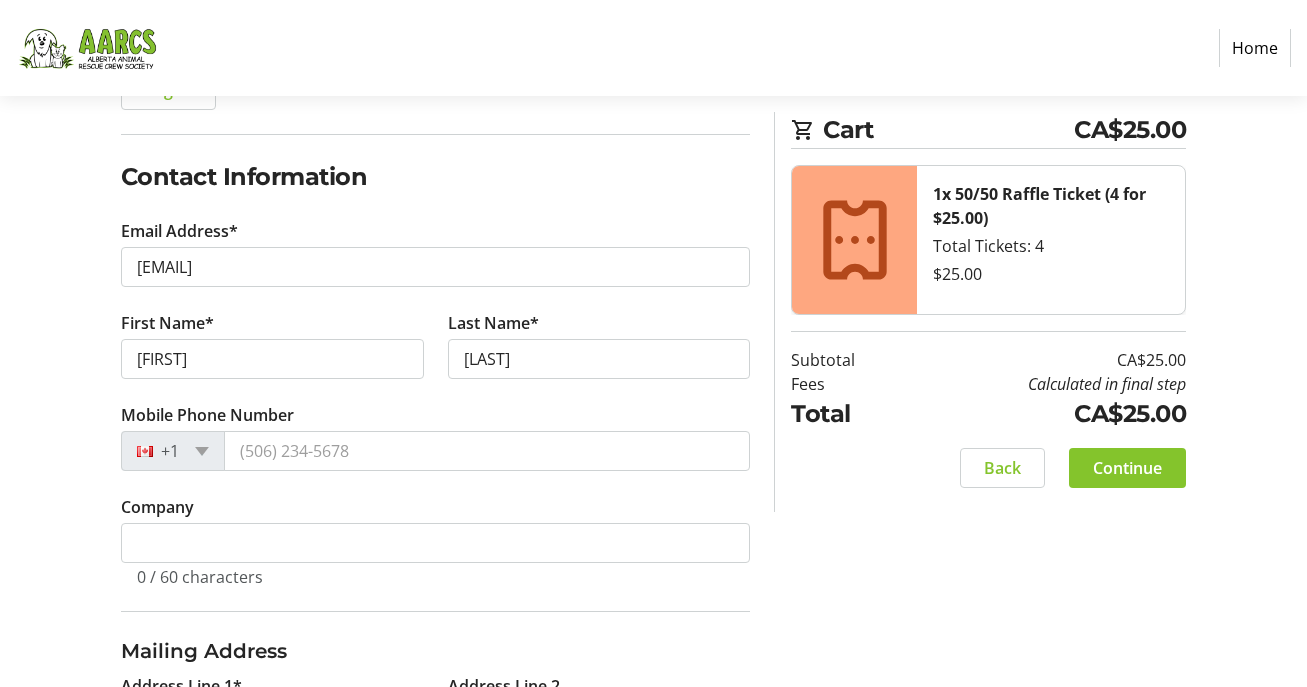 click on "Mobile Phone Number  +1" 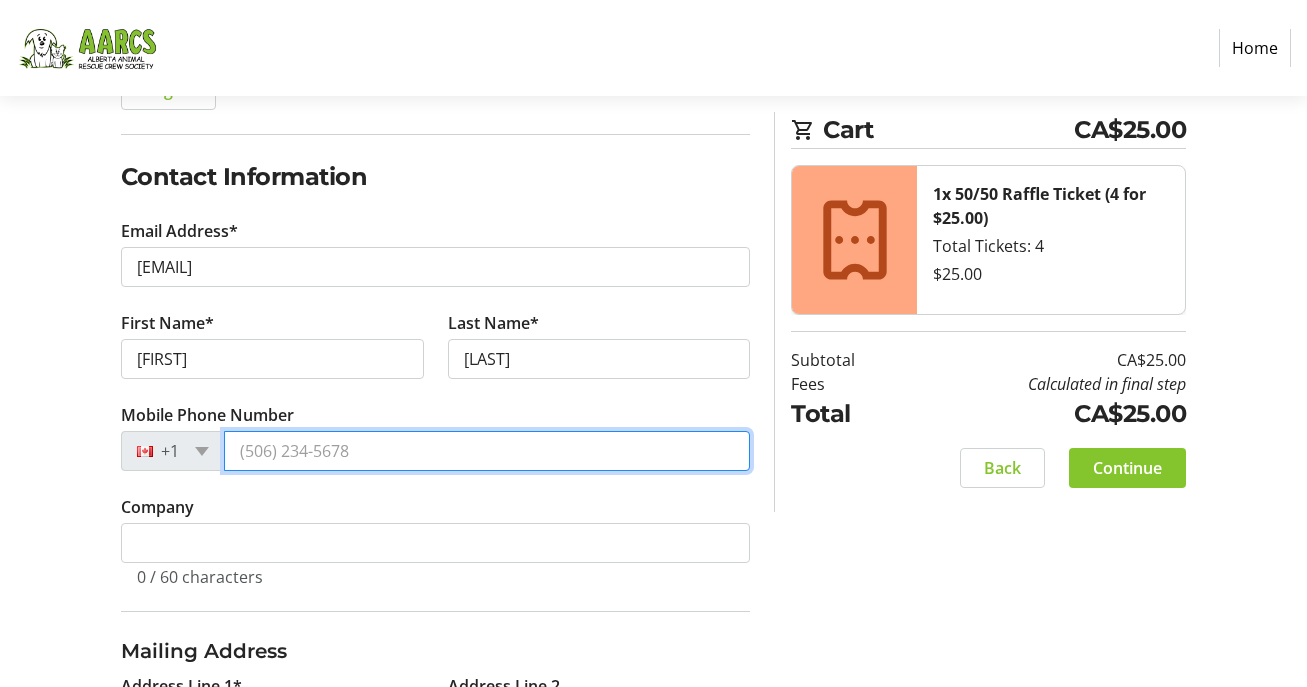 click on "Mobile Phone Number" at bounding box center [487, 451] 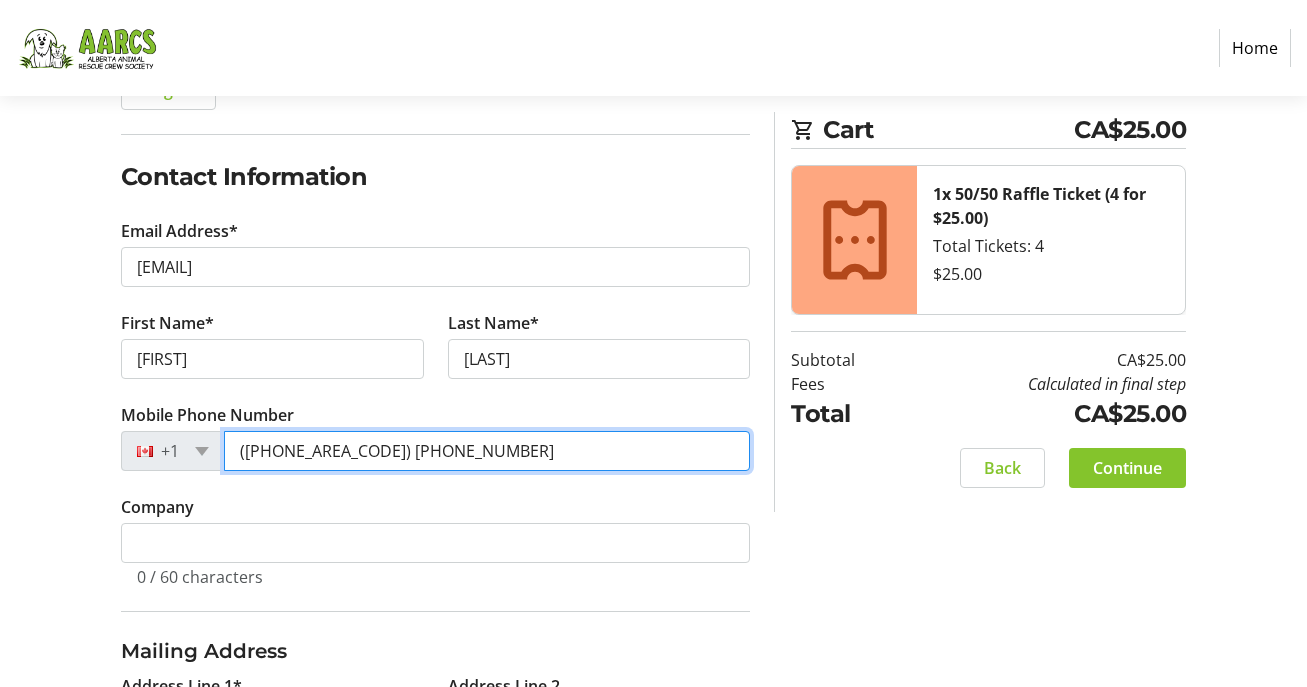 type on "([PHONE_AREA_CODE]) [PHONE_NUMBER]" 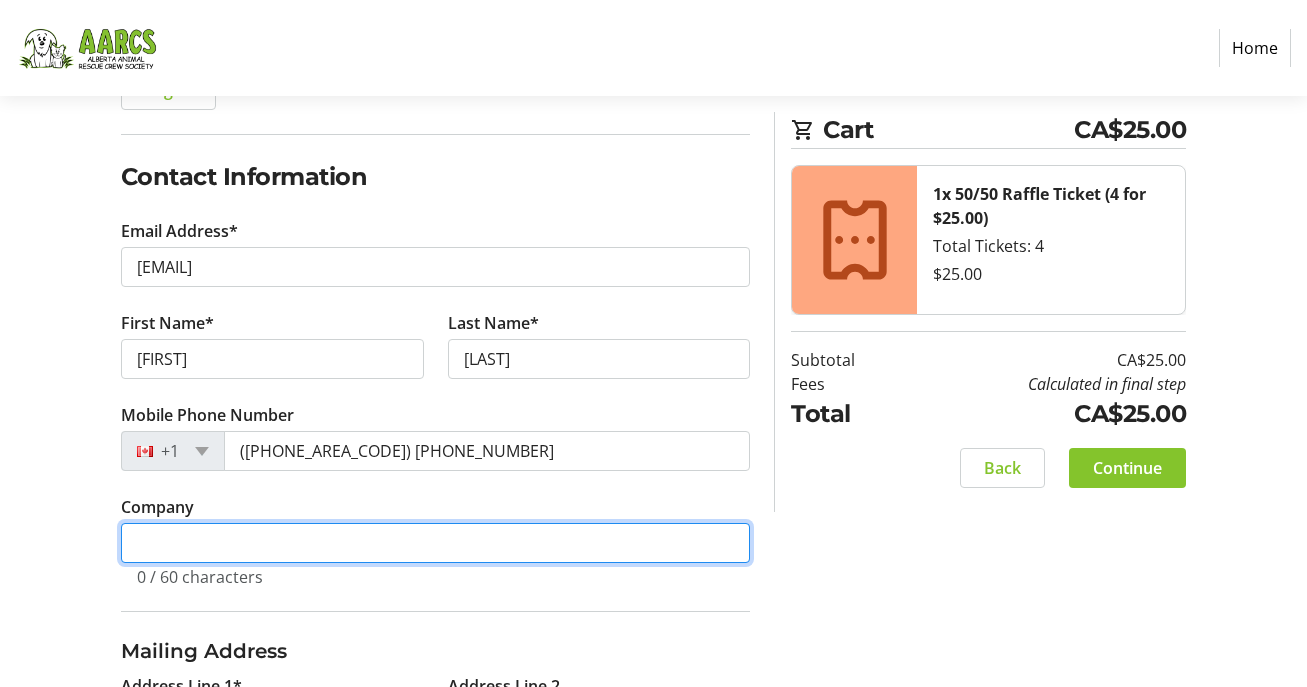 click on "Company" at bounding box center (436, 543) 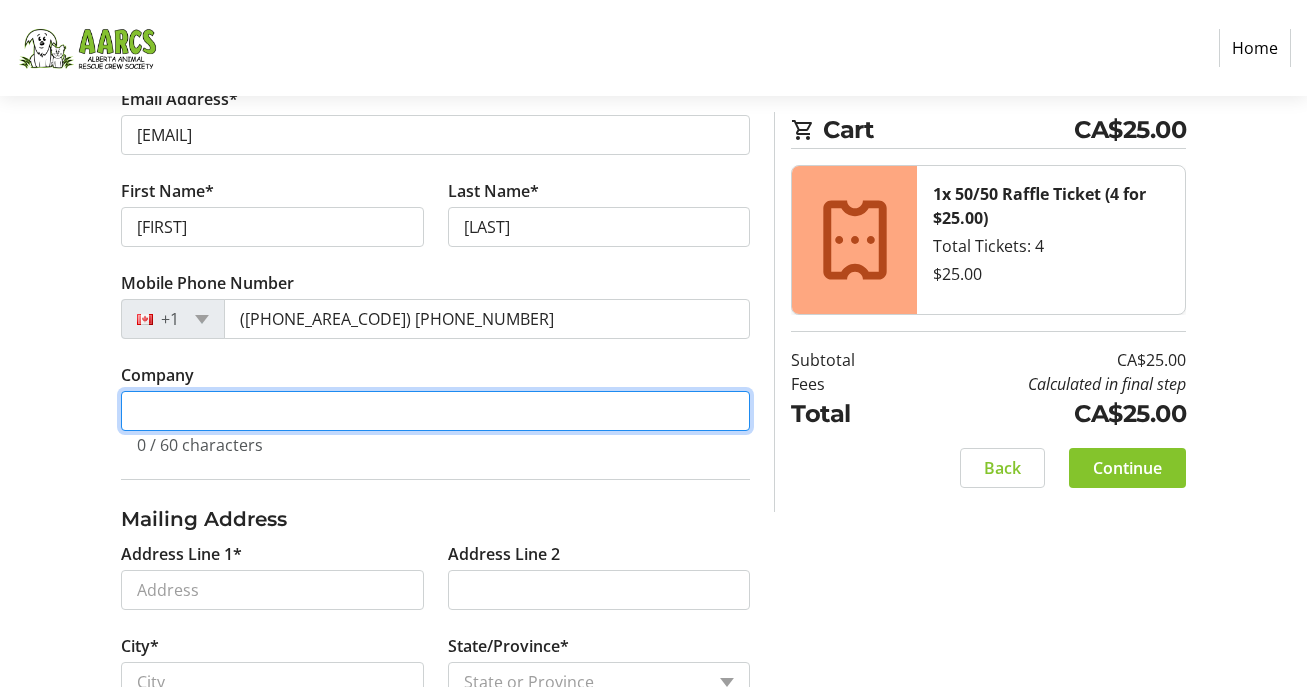 scroll, scrollTop: 418, scrollLeft: 0, axis: vertical 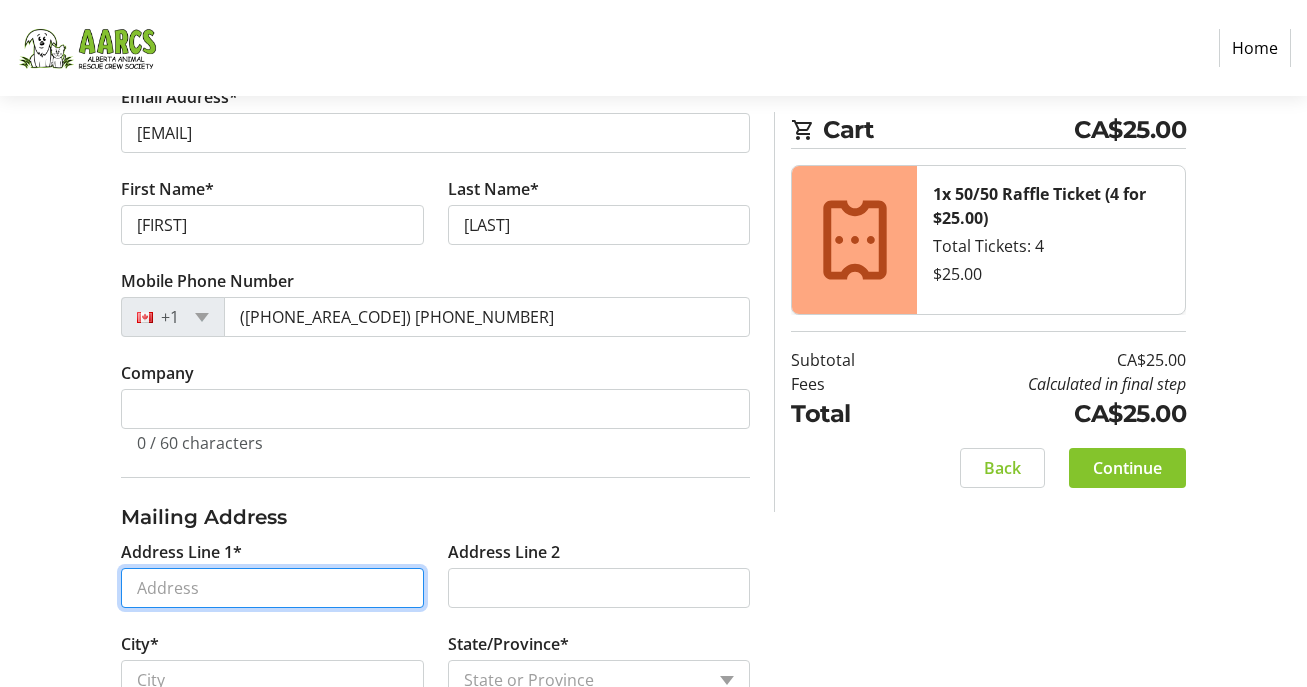 click on "Address Line 1*" at bounding box center [272, 588] 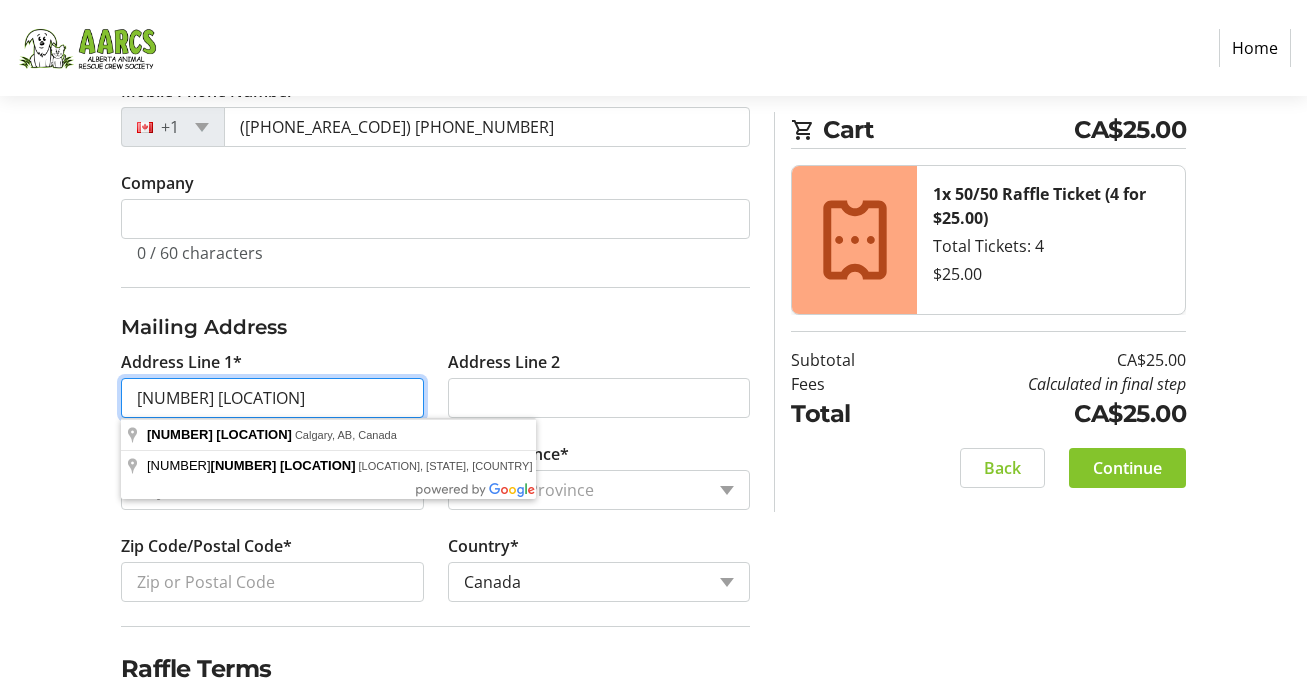 scroll, scrollTop: 607, scrollLeft: 0, axis: vertical 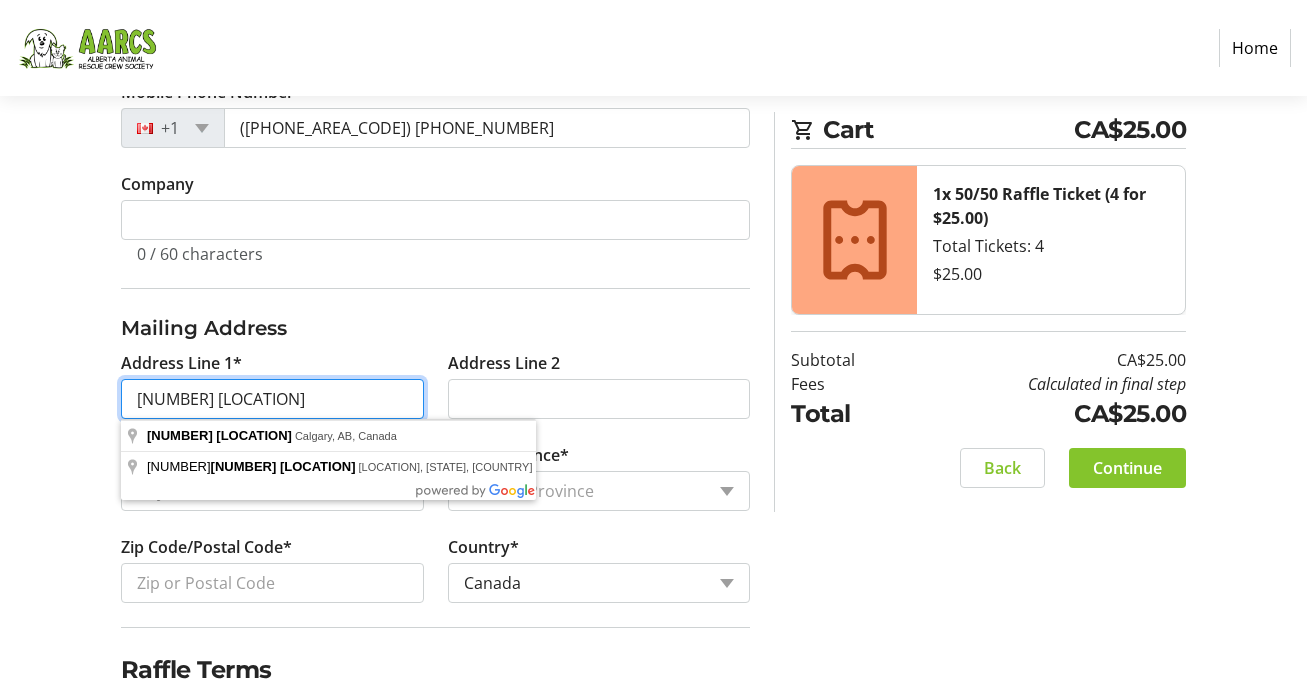 type on "[NUMBER] [LOCATION]" 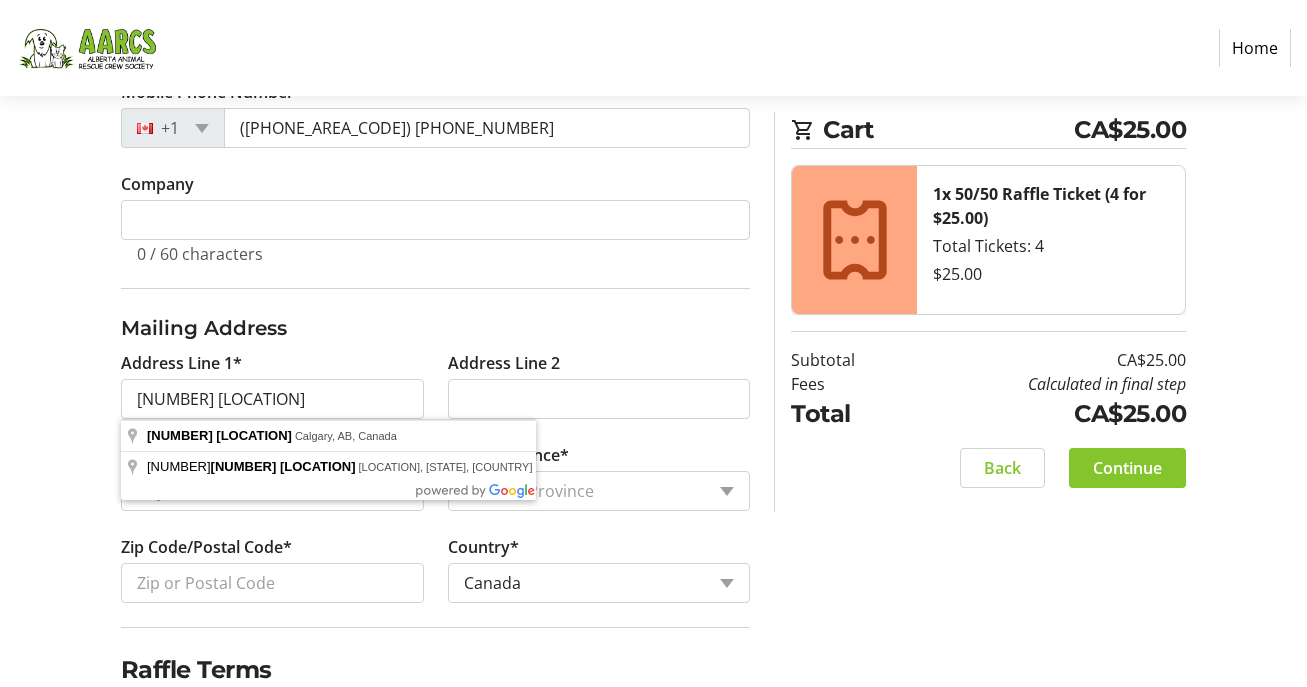 click on "Log In to Your Account (Optional) Or continue below to checkout as a guest.  Log In  Contact Information Email Address* [EMAIL] First Name* [FIRST] Last Name* [LAST]  Mobile Phone Number  +1 ([PHONE_AREA_CODE]) [PHONE_NUMBER]  Company  0 / 60 characters Mailing Address  Address Line 1*  [NUMBER] [LOCATION]  Address Line 2   City*   State/Province*  State or Province  State or Province   [STATE]   [STATE]   [STATE]   [STATE]   [STATE]   [STATE]   [STATE]   [STATE]   [STATE]   [STATE]   [STATE]   [STATE]   [STATE]   Zip Code/Postal Code*   Country*  Country Country  Afghanistan   Åland Islands   Albania   Algeria   American Samoa   Andorra   Angola   Anguilla   Antarctica   Antigua and Barbuda   Argentina   Armenia   Aruba   Australia   Austria   Azerbaijan   The Bahamas   Bahrain   Bangladesh   Barbados   Belarus   Belgium   Belize   Benin   Bermuda   Bhutan   Bolivia   Bonaire   Bosnia and Herzegovina   Botswana   Bouvet Island   Brazil   Brunei   Chad" 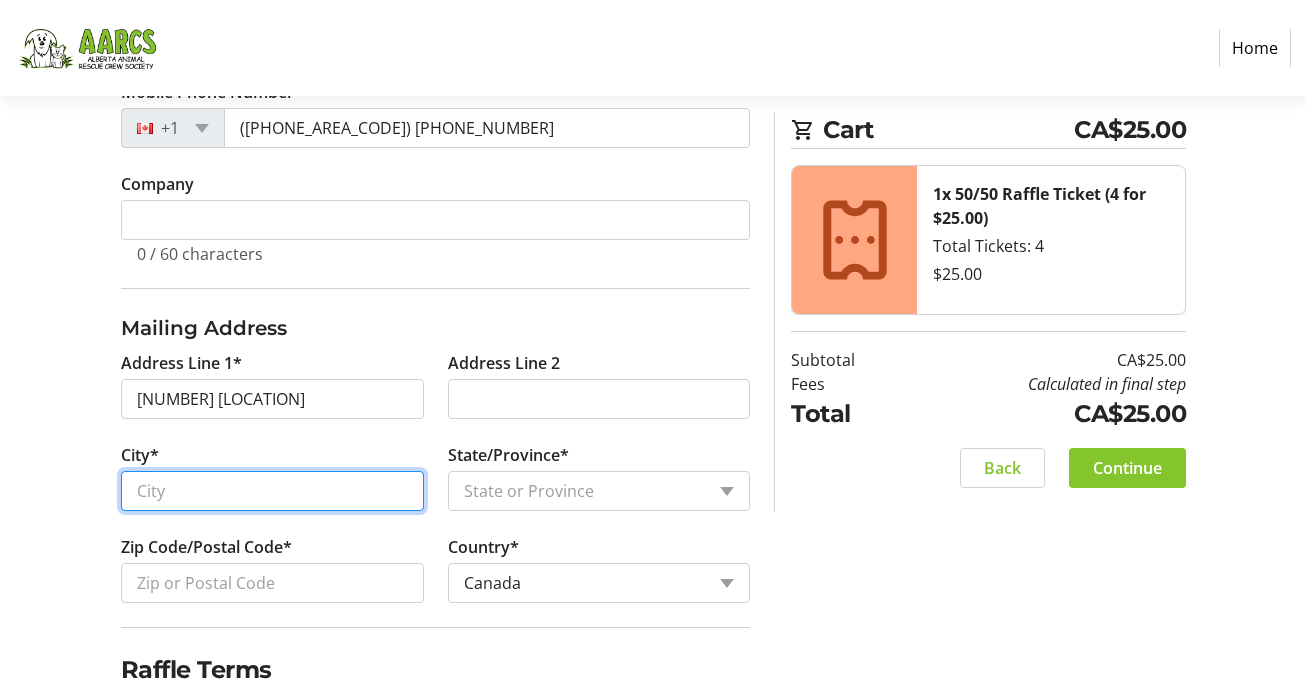 click on "City*" at bounding box center [272, 491] 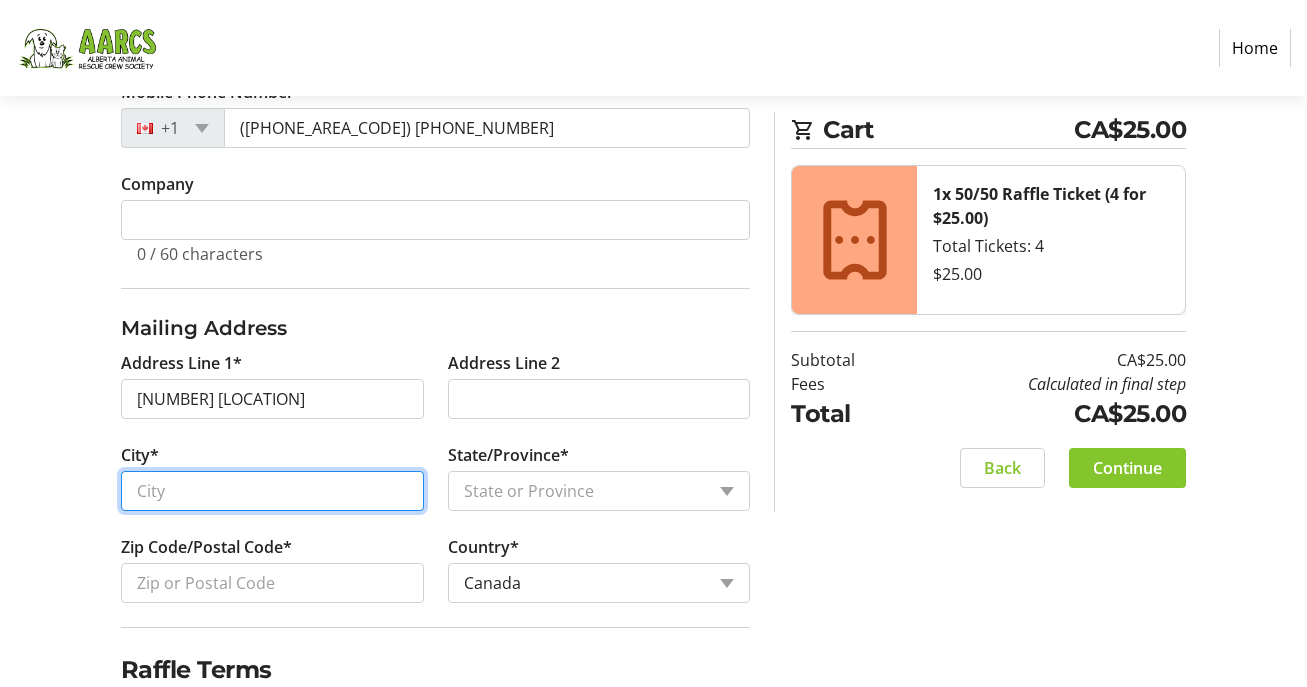 type on "Calgary" 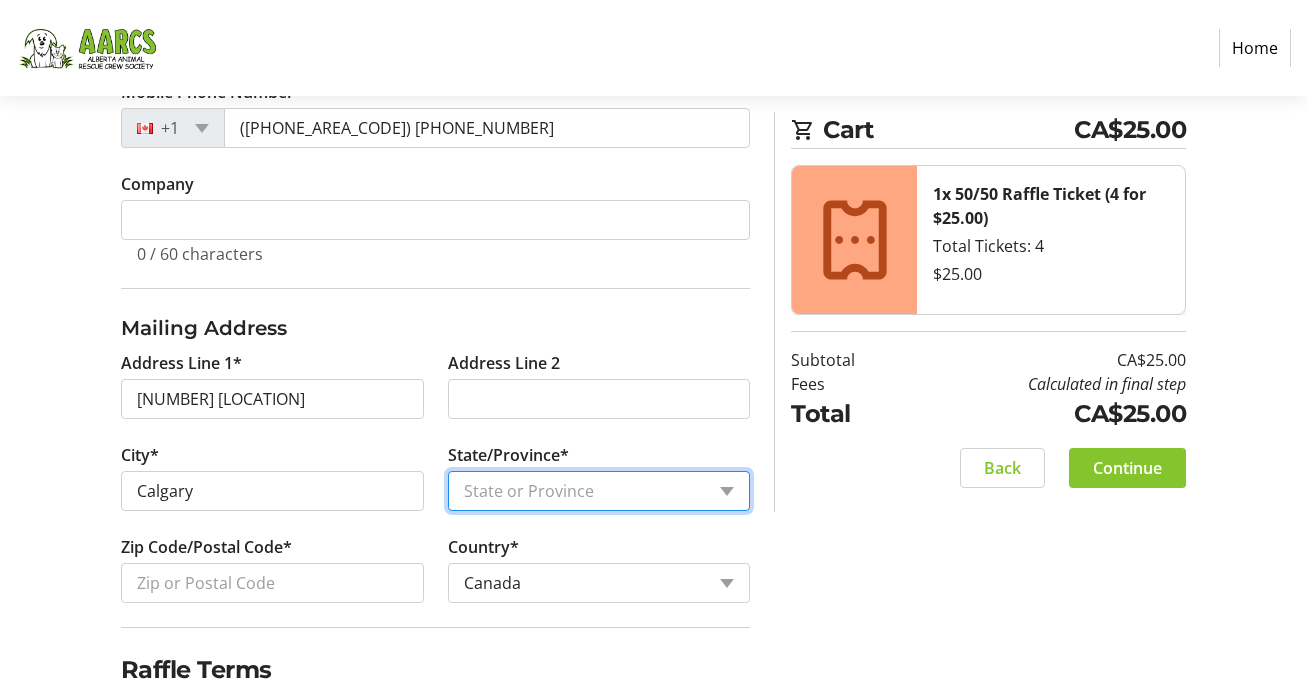select on "AB" 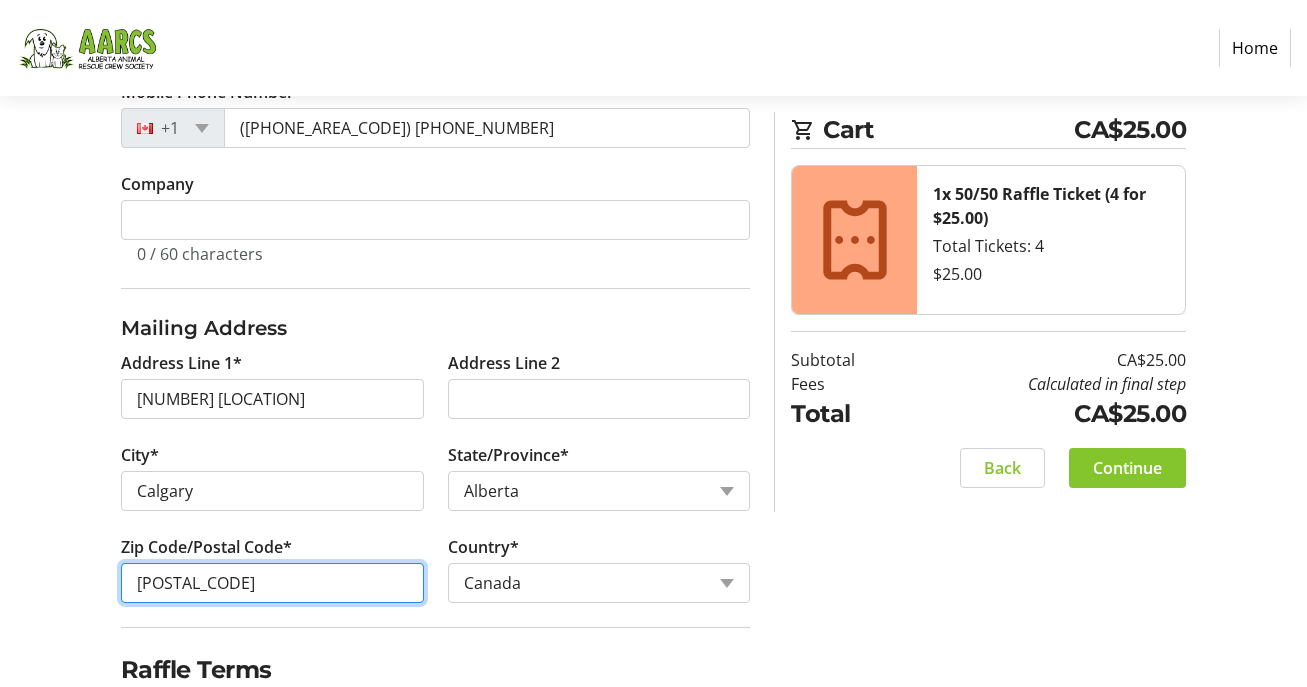 click on "[POSTAL_CODE]" at bounding box center [272, 583] 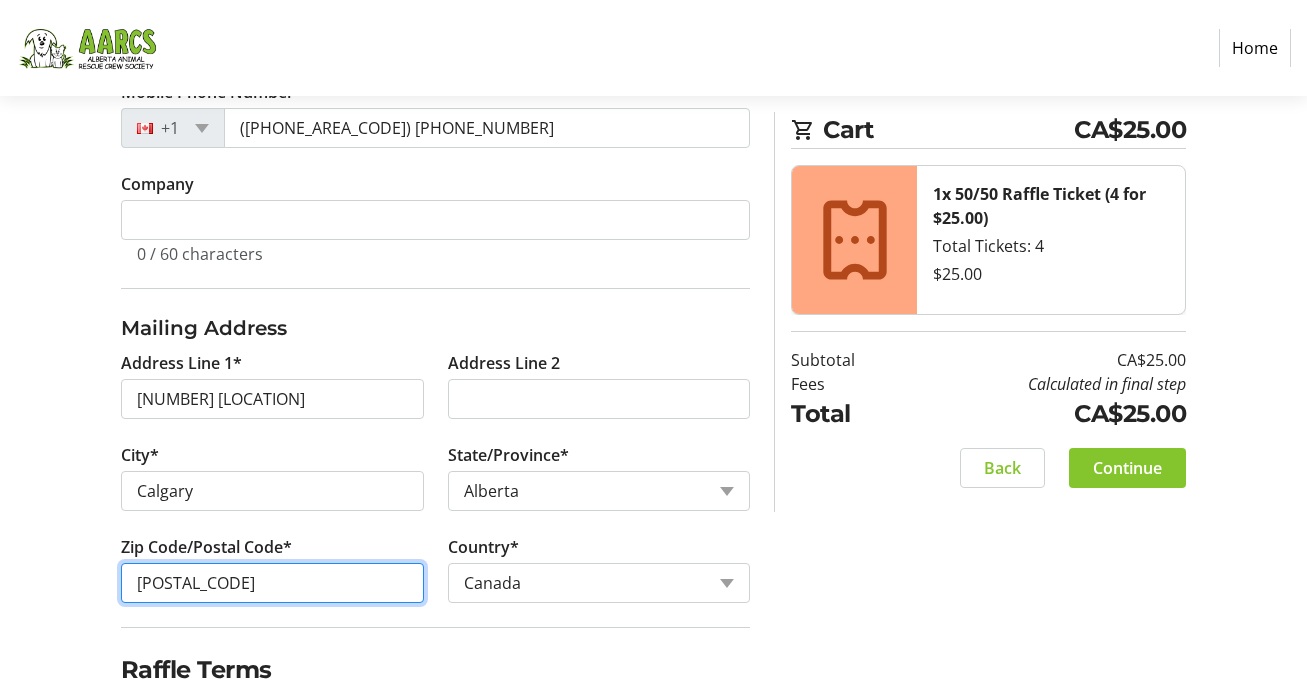 drag, startPoint x: 168, startPoint y: 584, endPoint x: 222, endPoint y: 581, distance: 54.08327 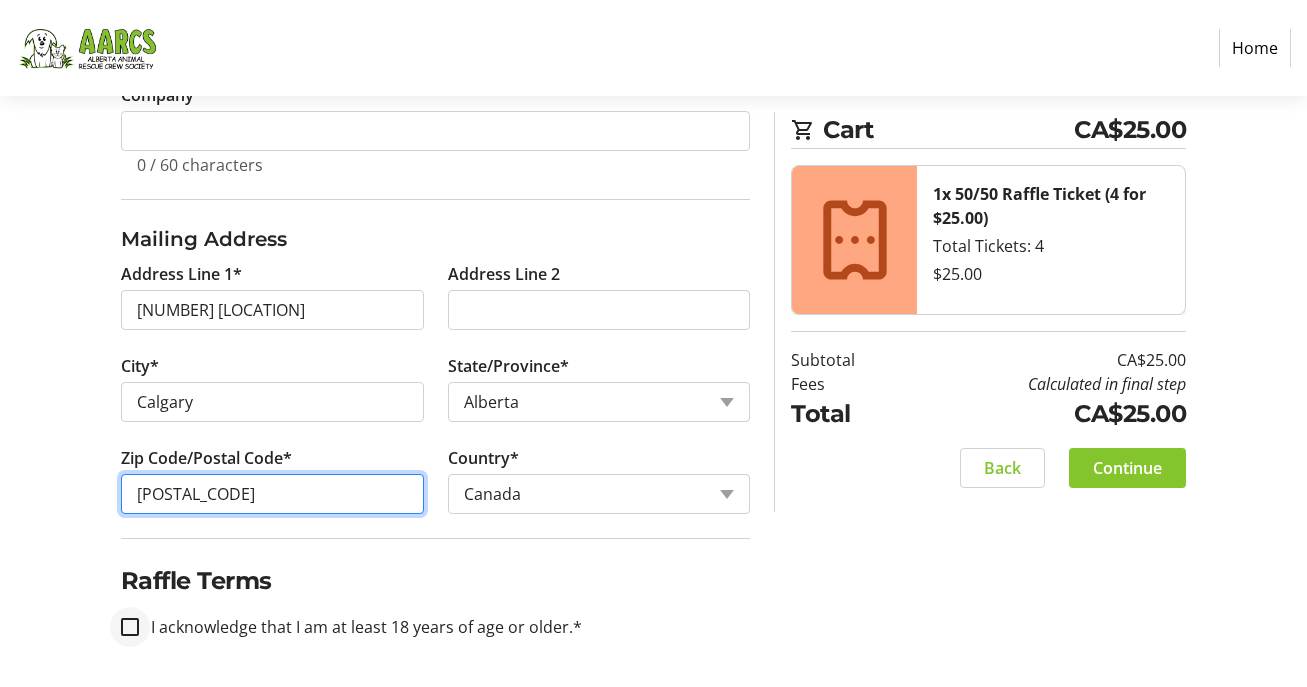 type on "[POSTAL_CODE]" 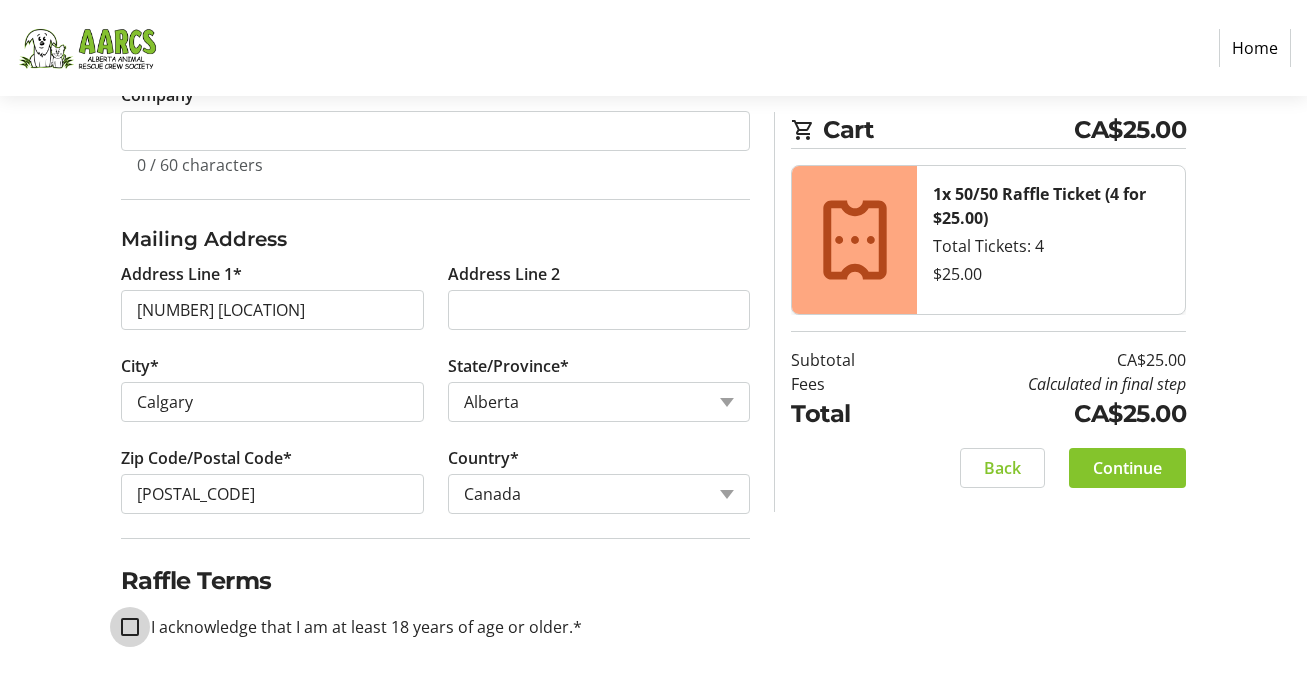 click on "I acknowledge that I am at least 18 years of age or older.*" at bounding box center [130, 627] 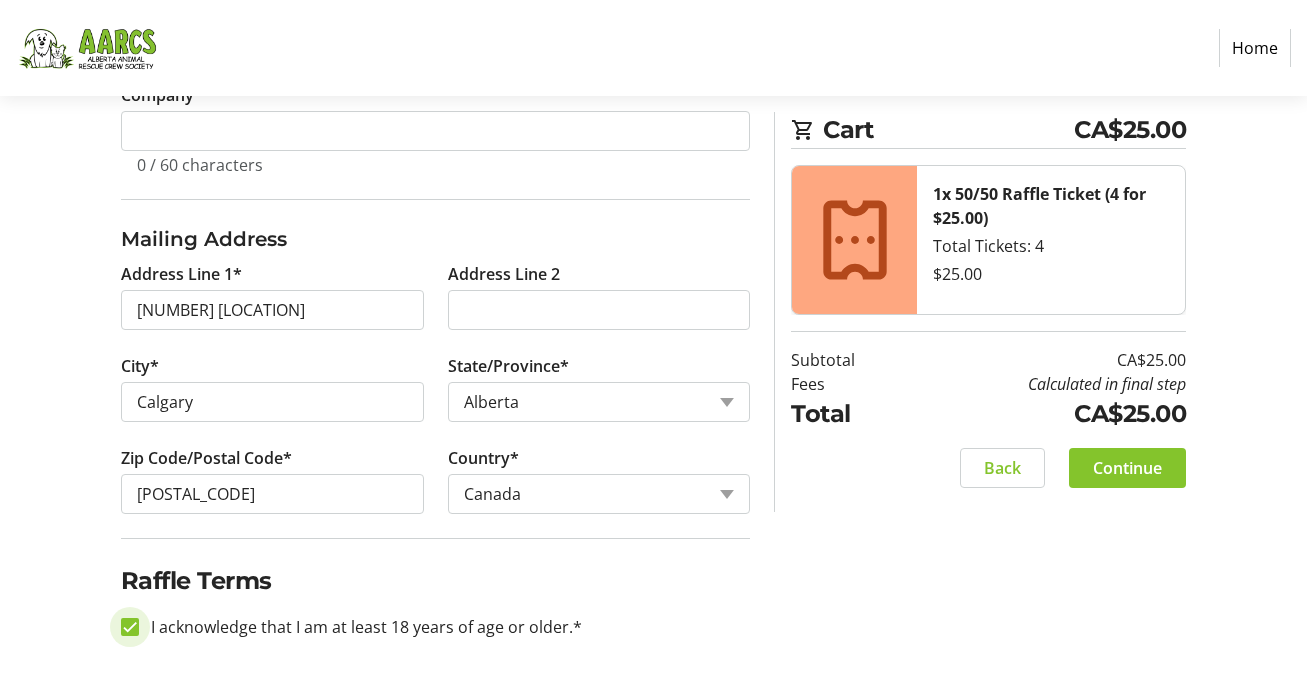 checkbox on "true" 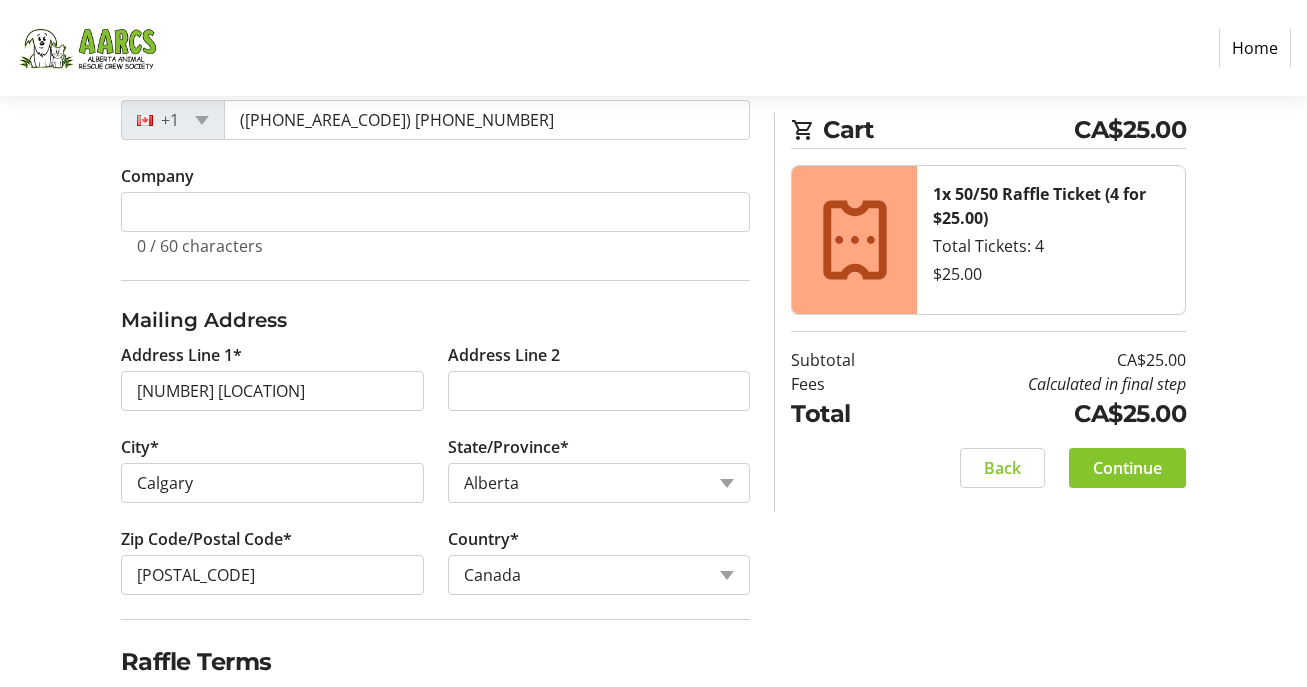 scroll, scrollTop: 696, scrollLeft: 0, axis: vertical 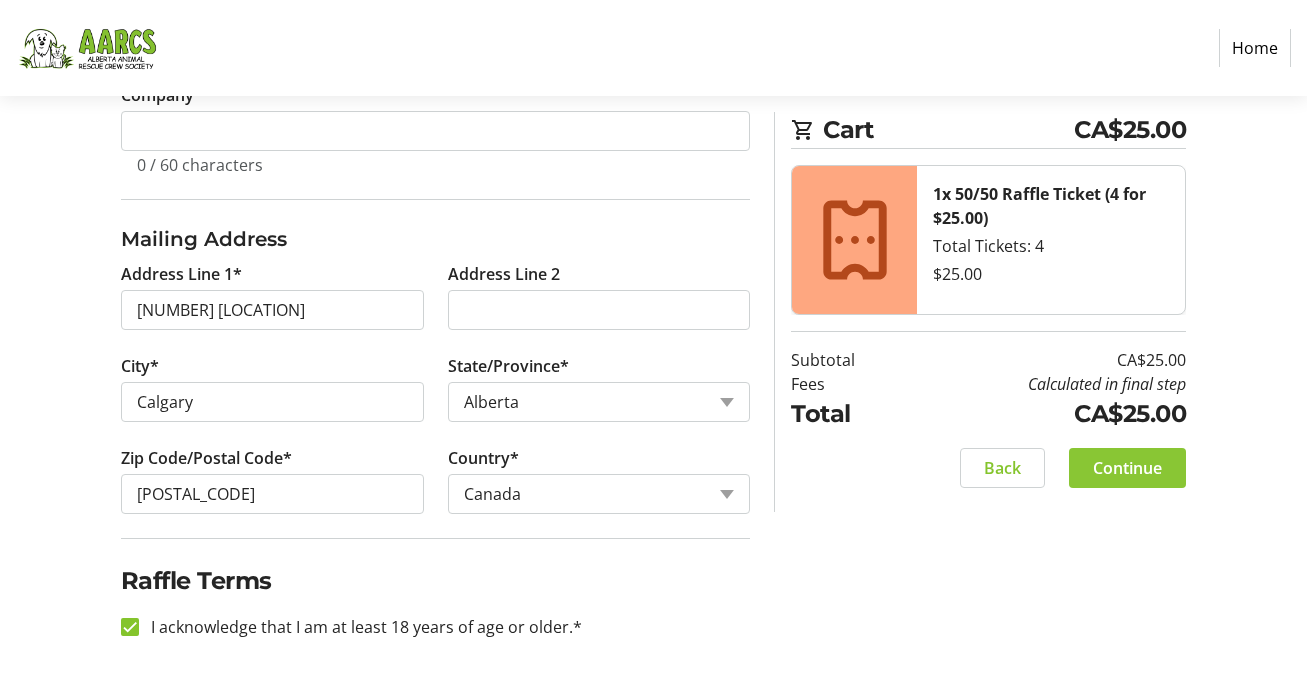 click on "Continue" 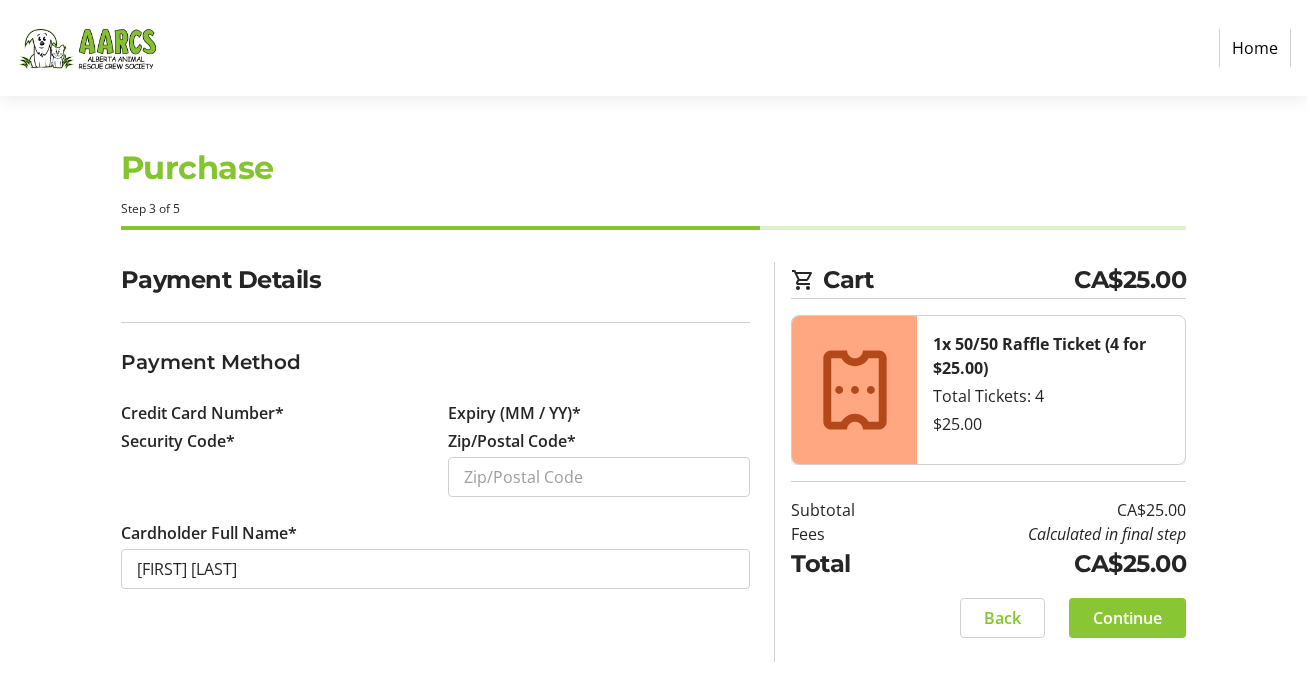 scroll, scrollTop: 0, scrollLeft: 0, axis: both 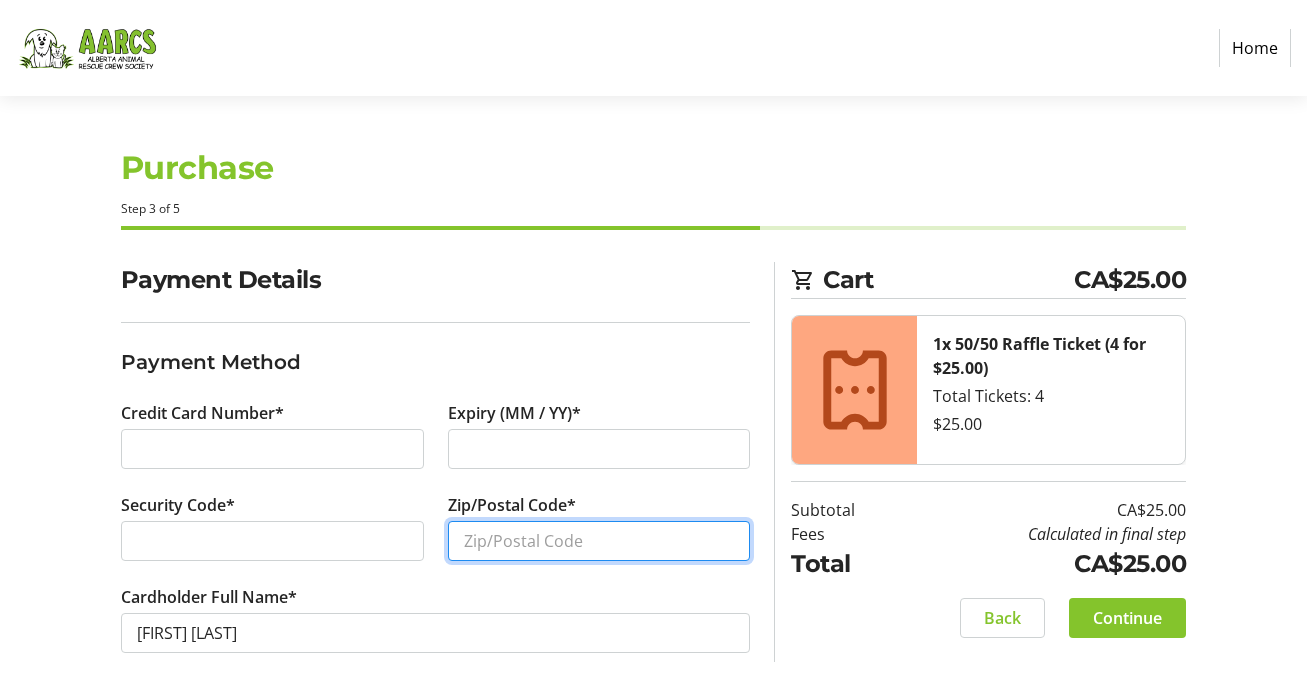 click on "Zip/Postal Code*" at bounding box center [599, 541] 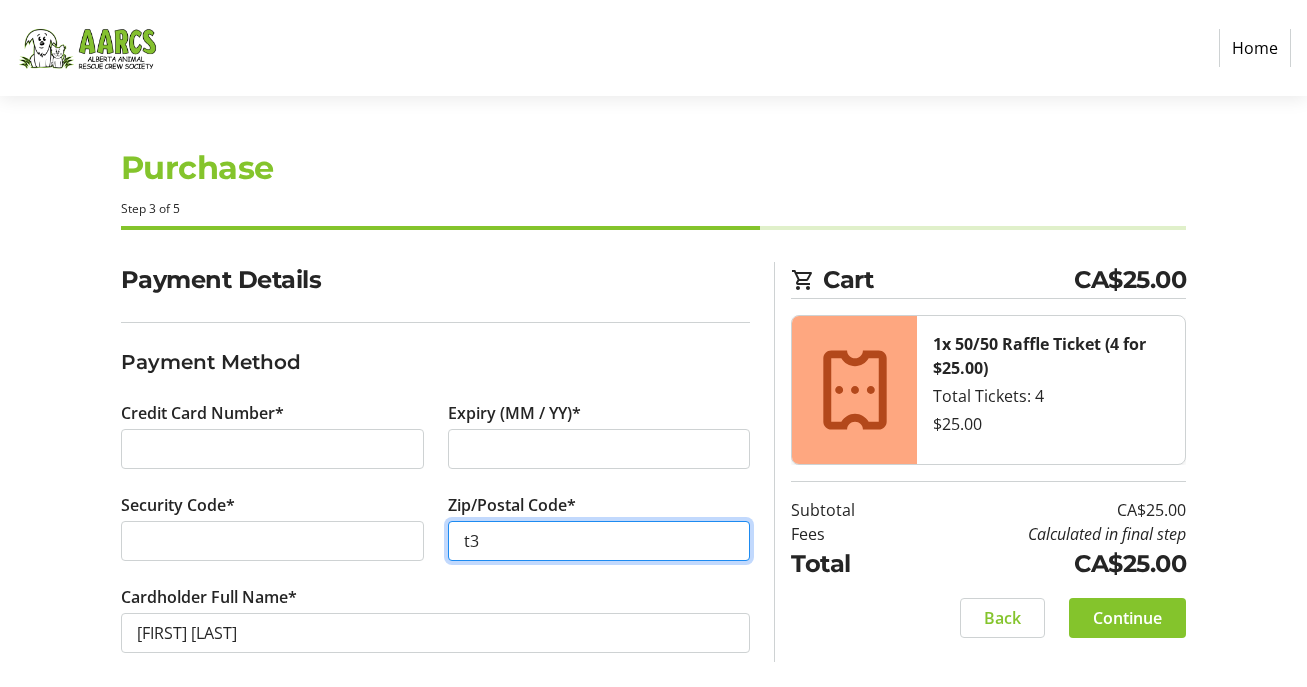 type on "t" 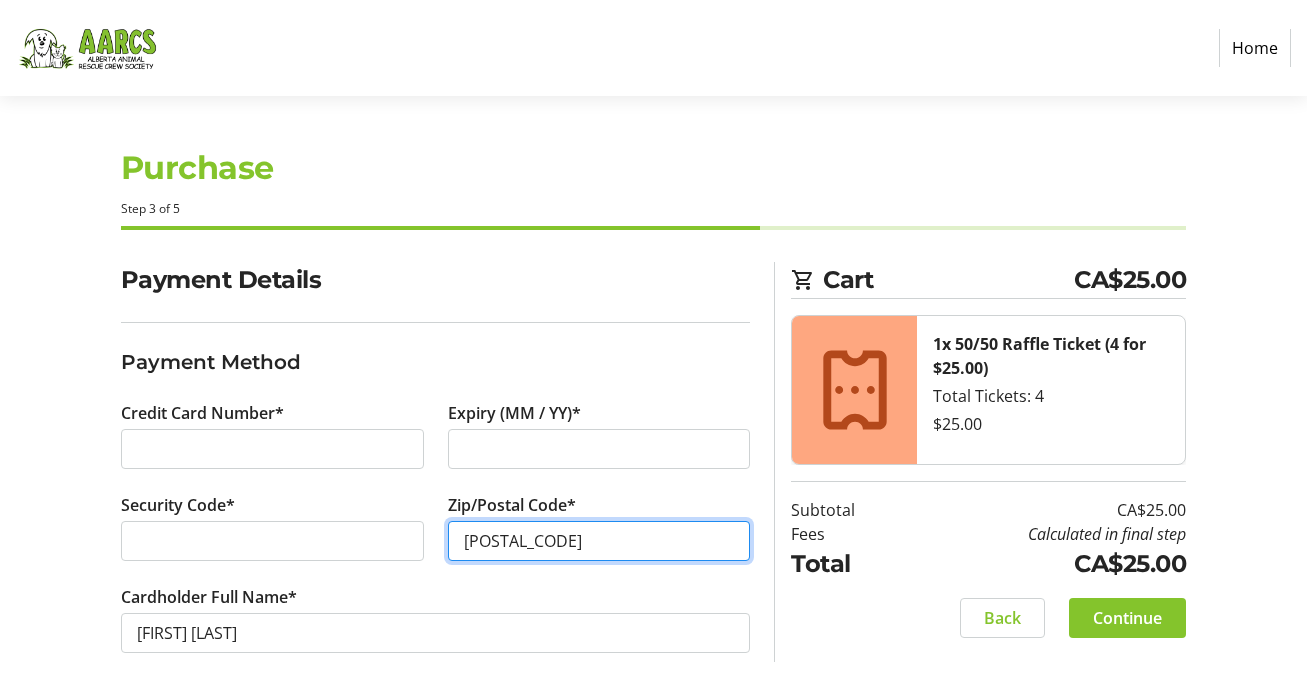 scroll, scrollTop: 14, scrollLeft: 0, axis: vertical 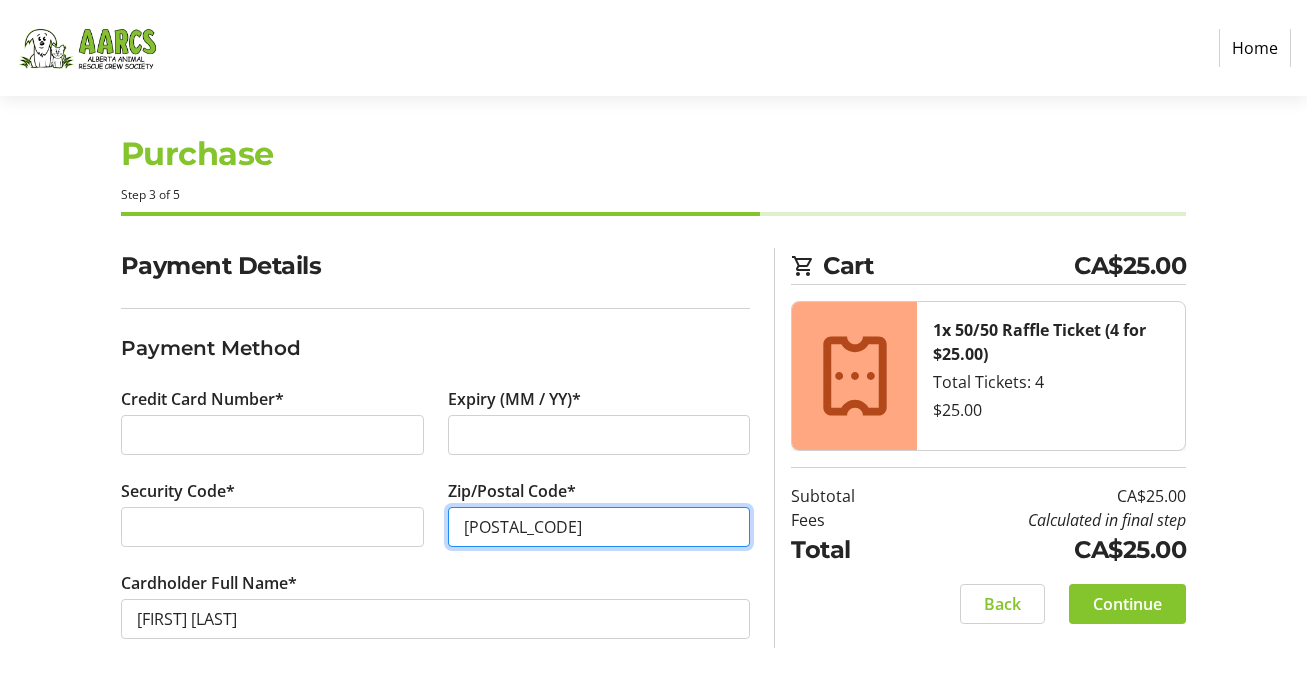 type on "[POSTAL_CODE]" 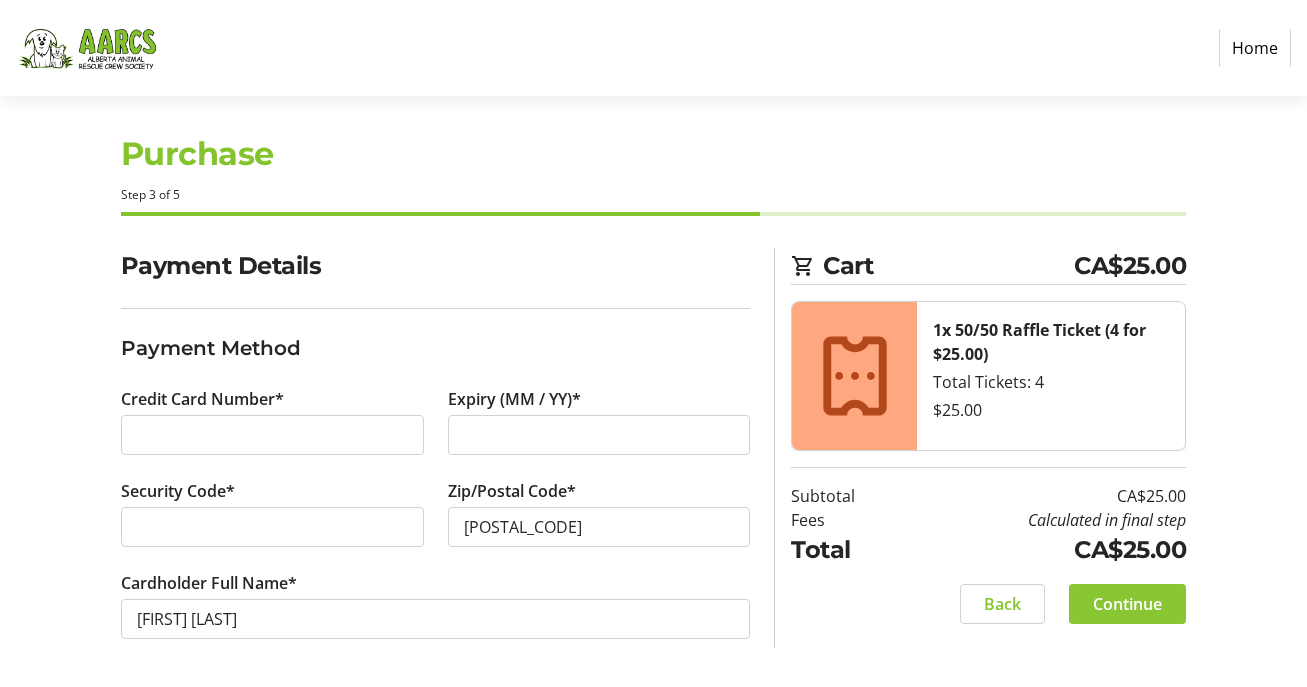 click on "Continue" 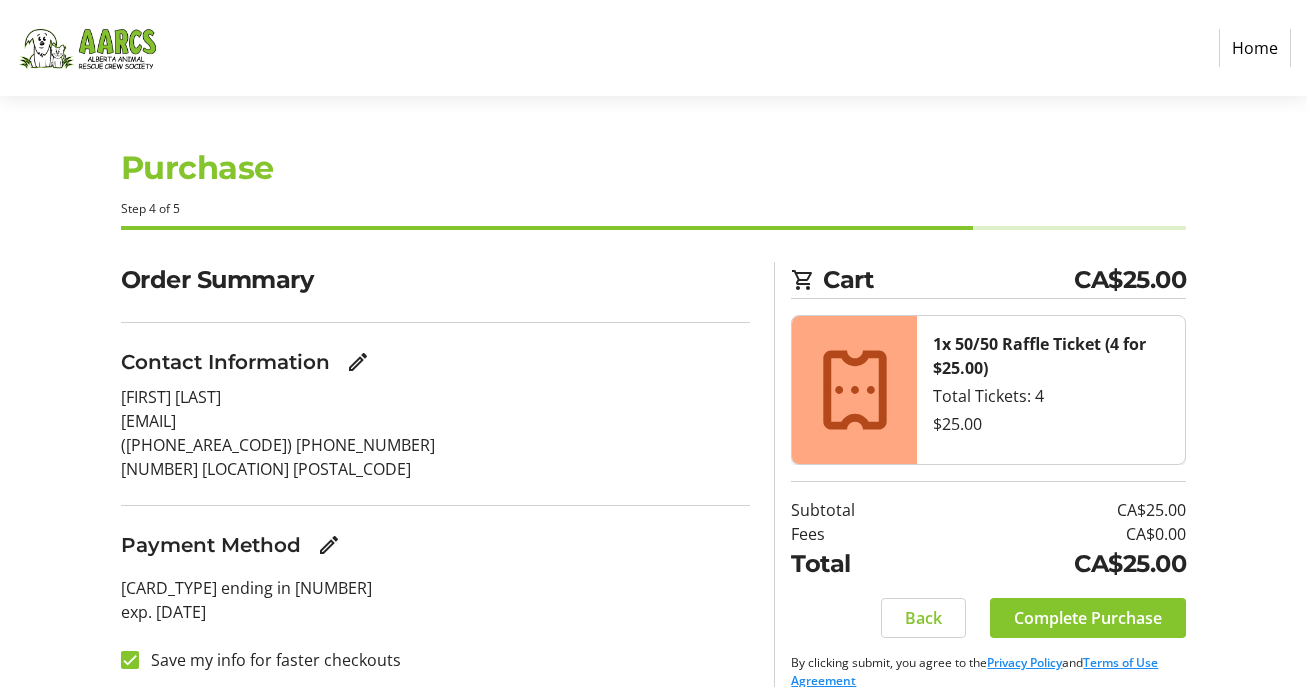 scroll, scrollTop: 27, scrollLeft: 0, axis: vertical 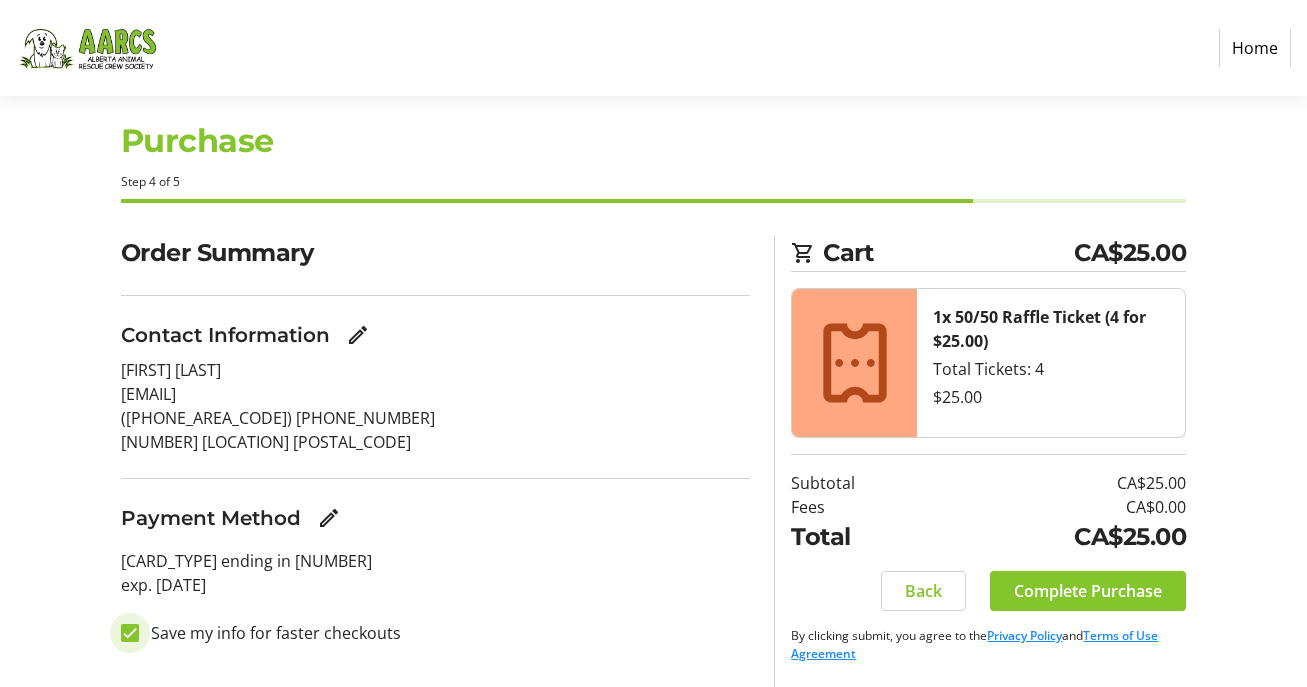 click on "Save my info for faster checkouts" at bounding box center [130, 633] 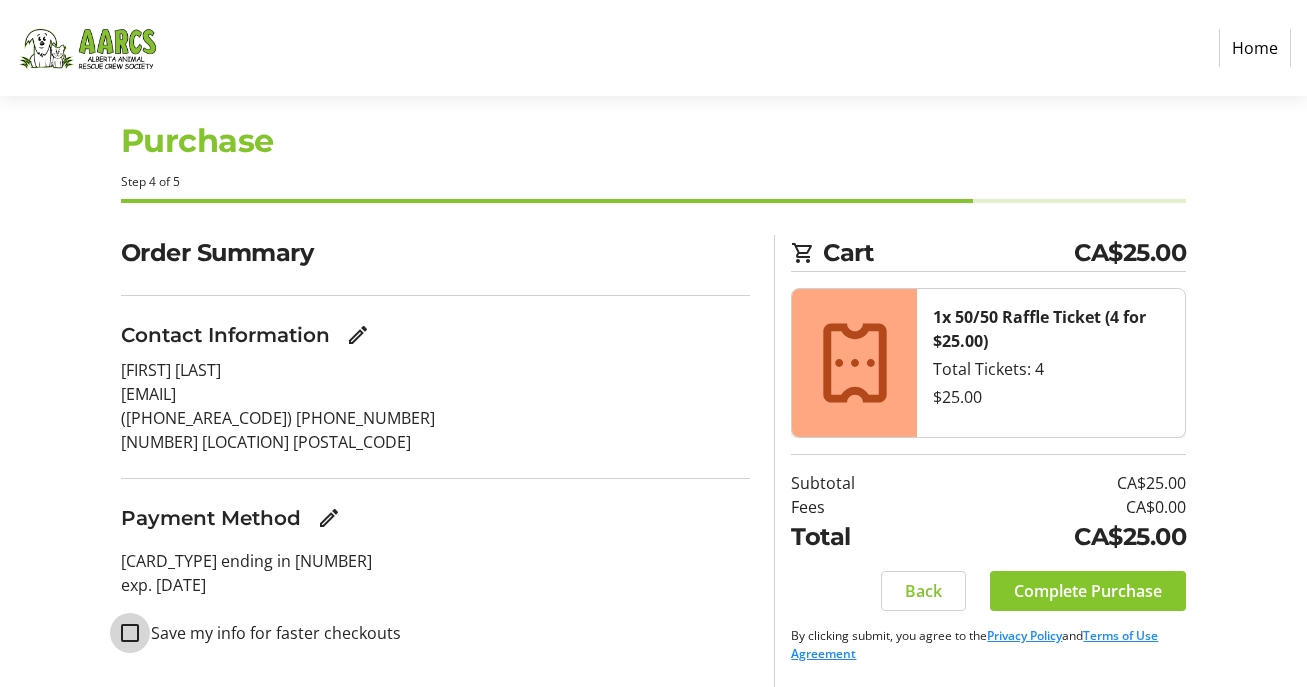 checkbox on "false" 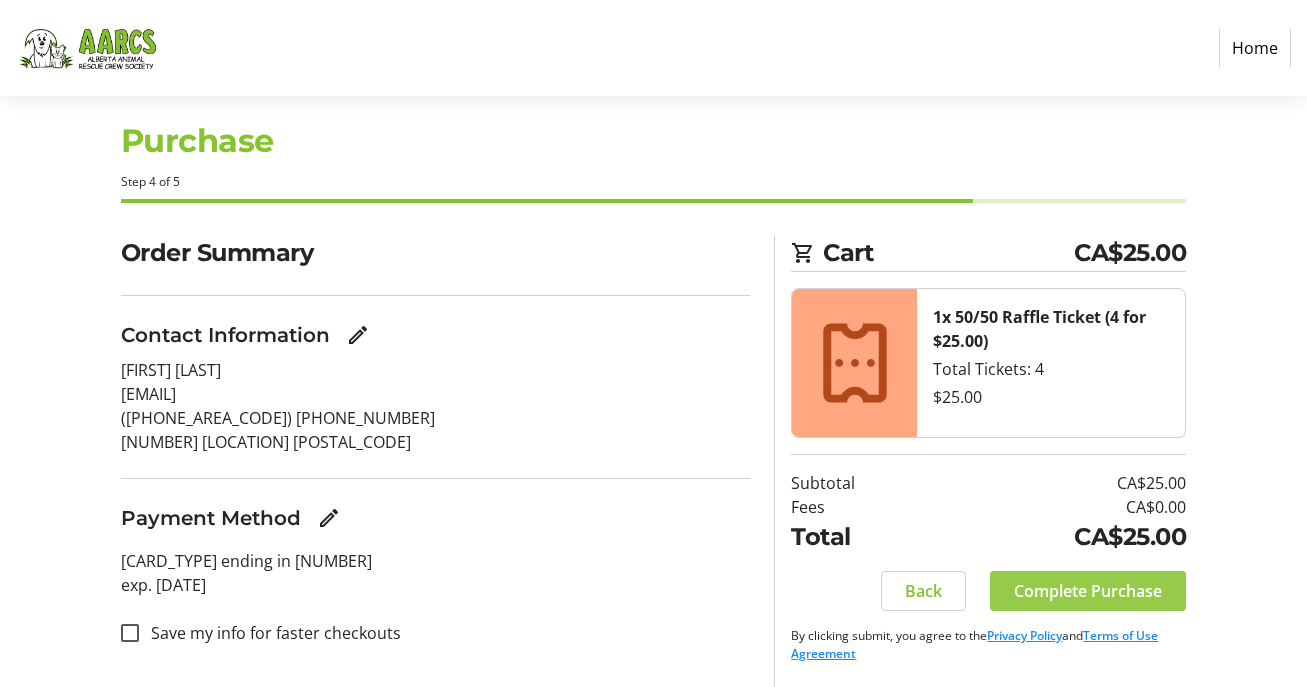 click on "Complete Purchase" 